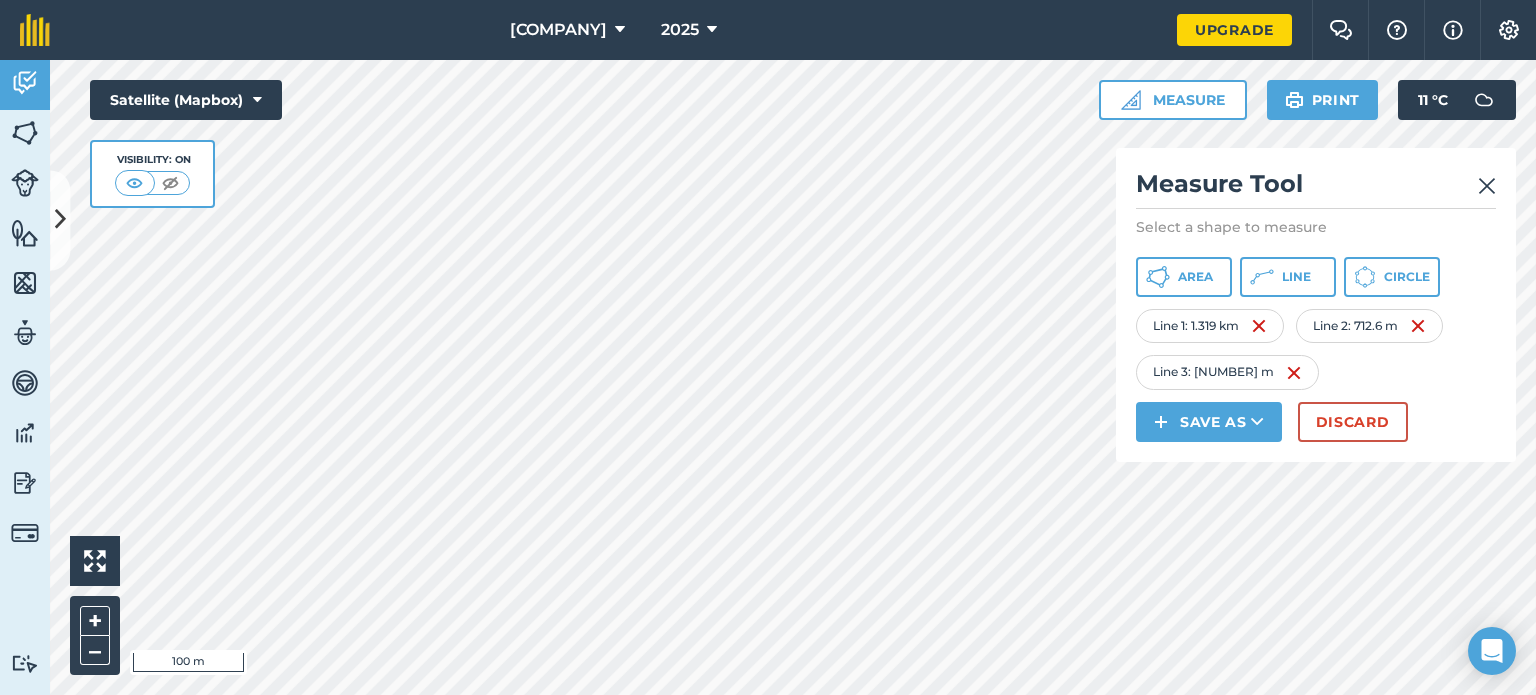 scroll, scrollTop: 0, scrollLeft: 0, axis: both 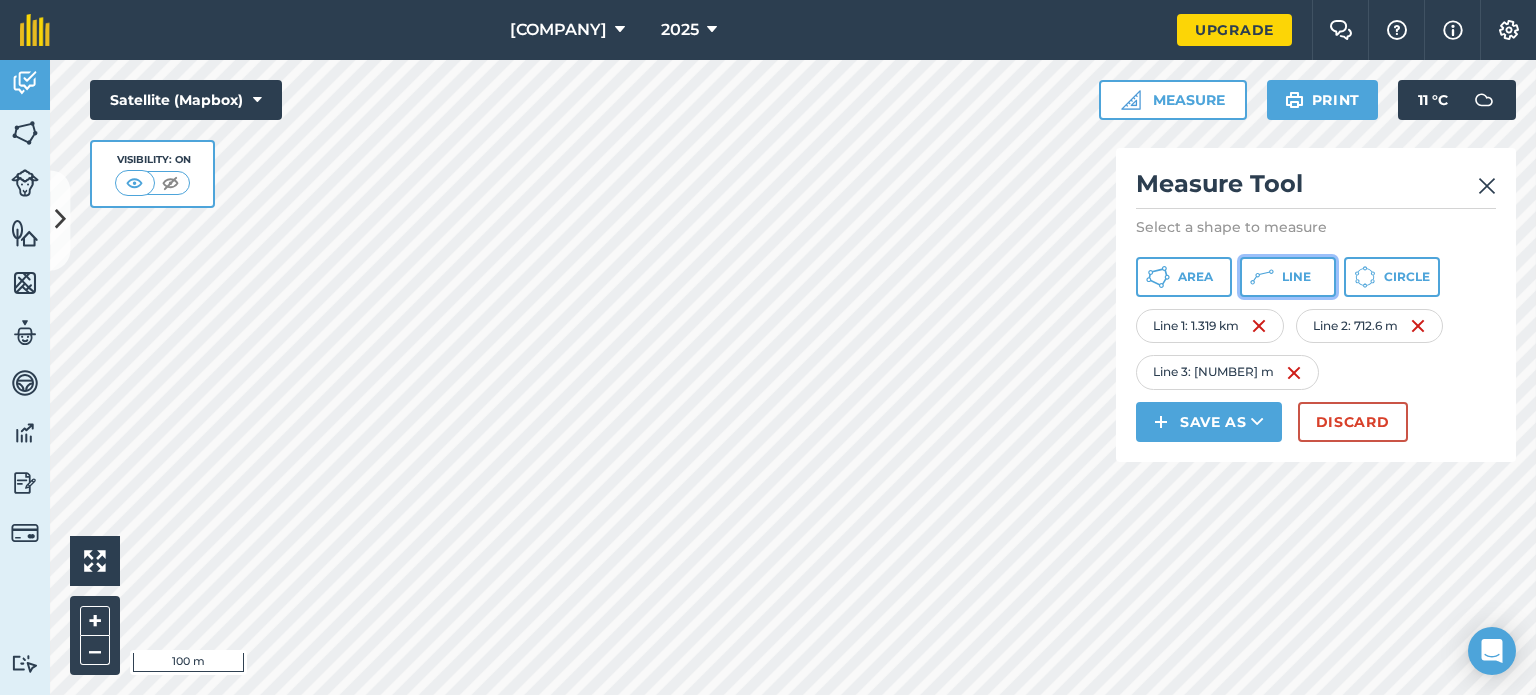click on "Line" at bounding box center (1288, 277) 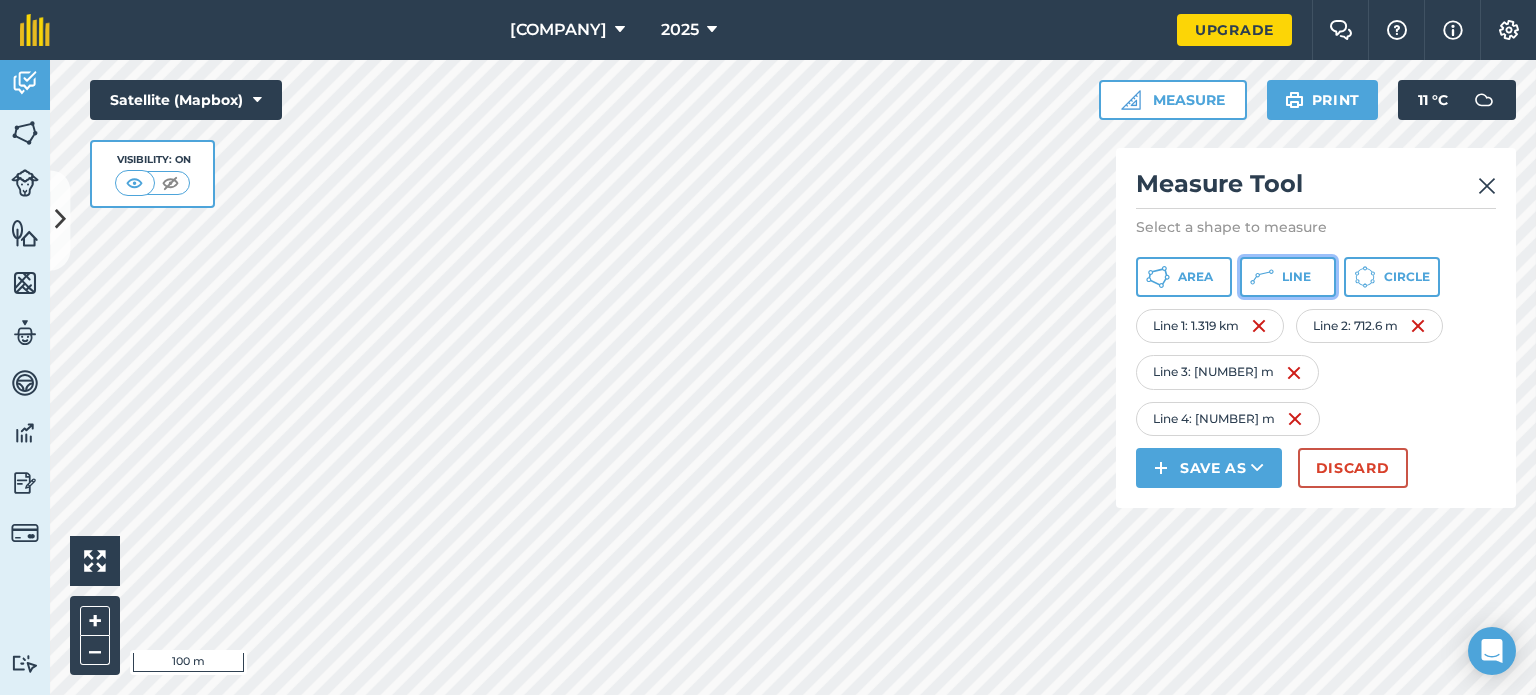 click on "Line" at bounding box center (1288, 277) 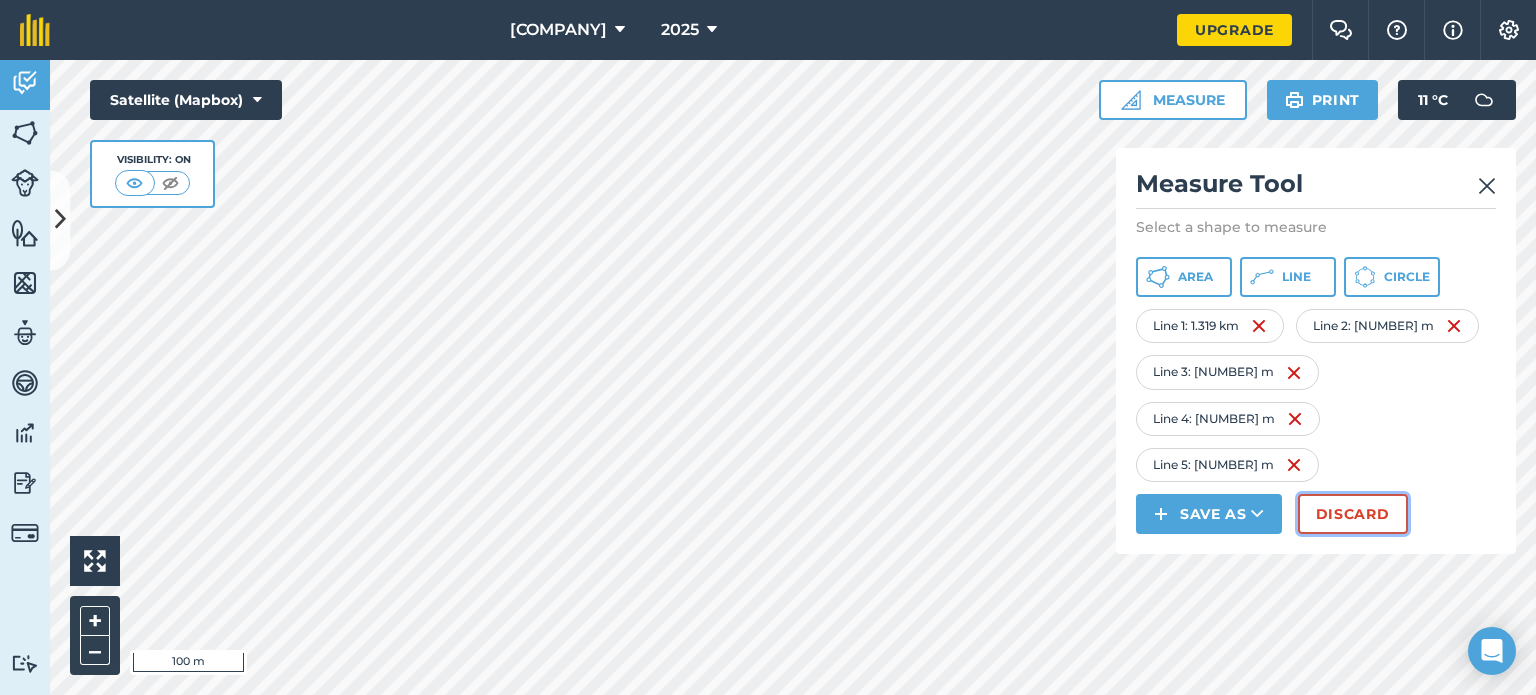 click on "Discard" at bounding box center (1353, 514) 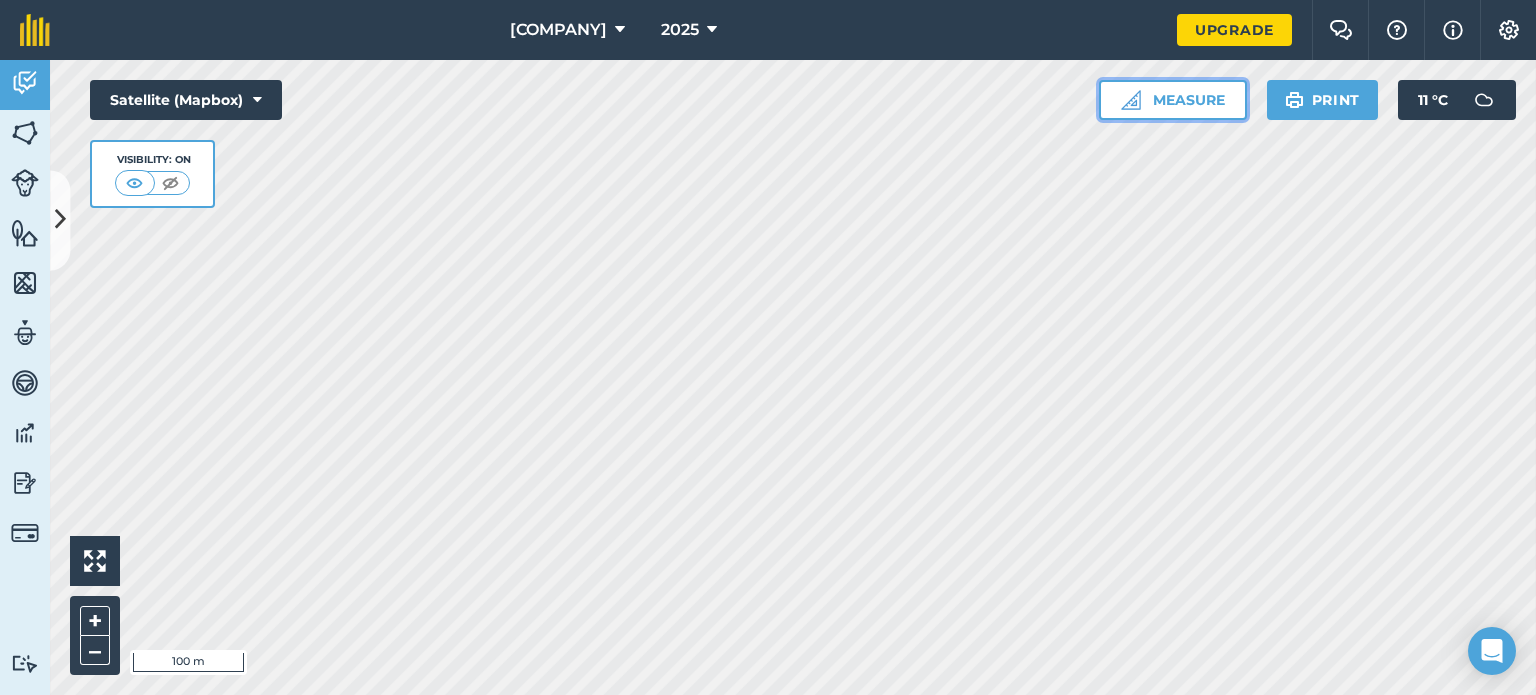 click on "Measure" at bounding box center [1173, 100] 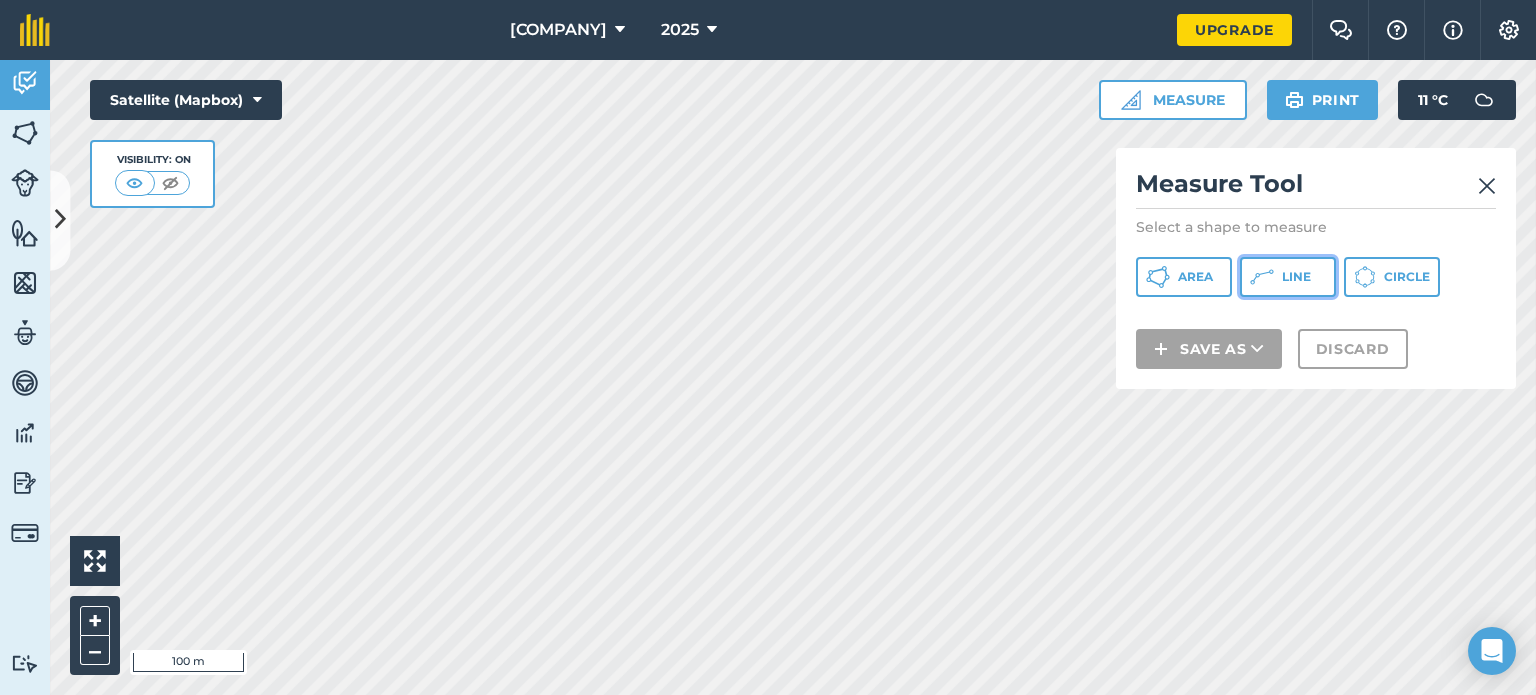 click on "Line" at bounding box center (1296, 277) 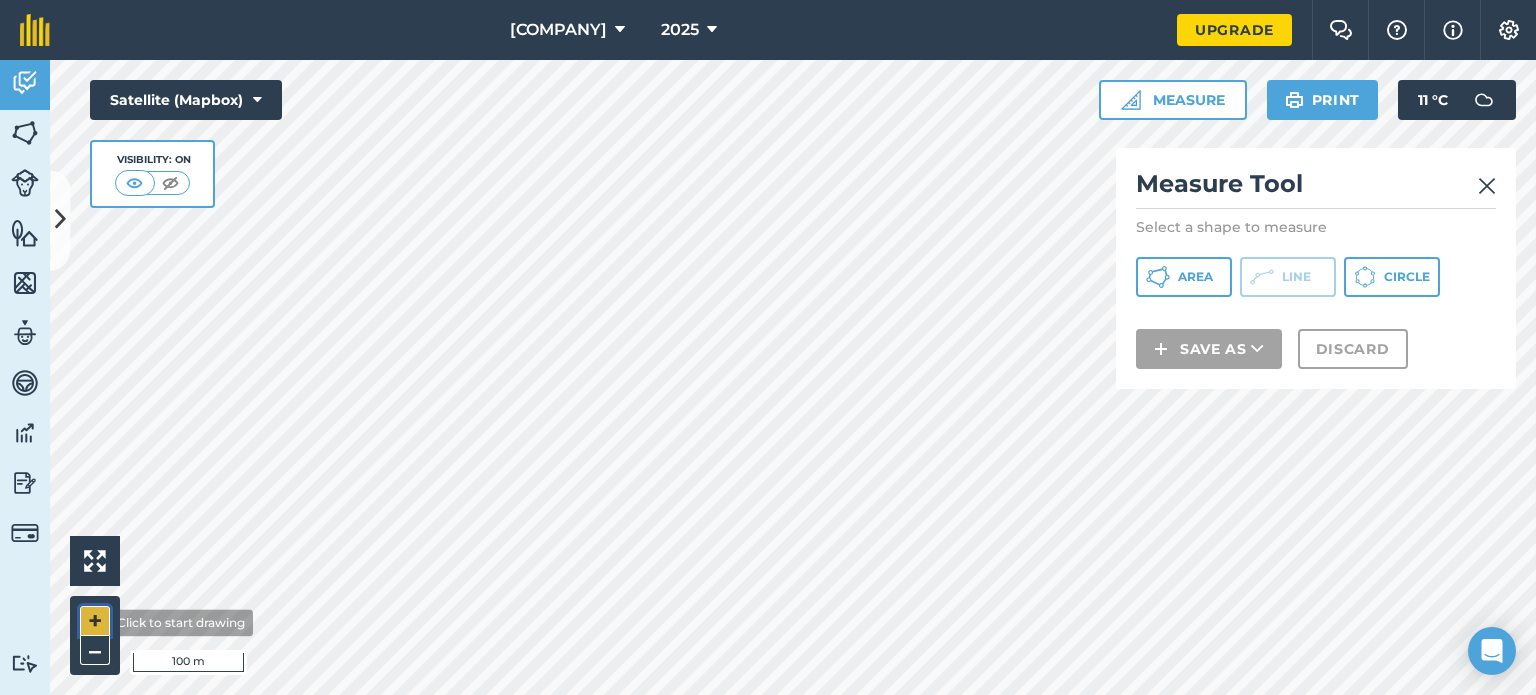 click on "+" at bounding box center (95, 621) 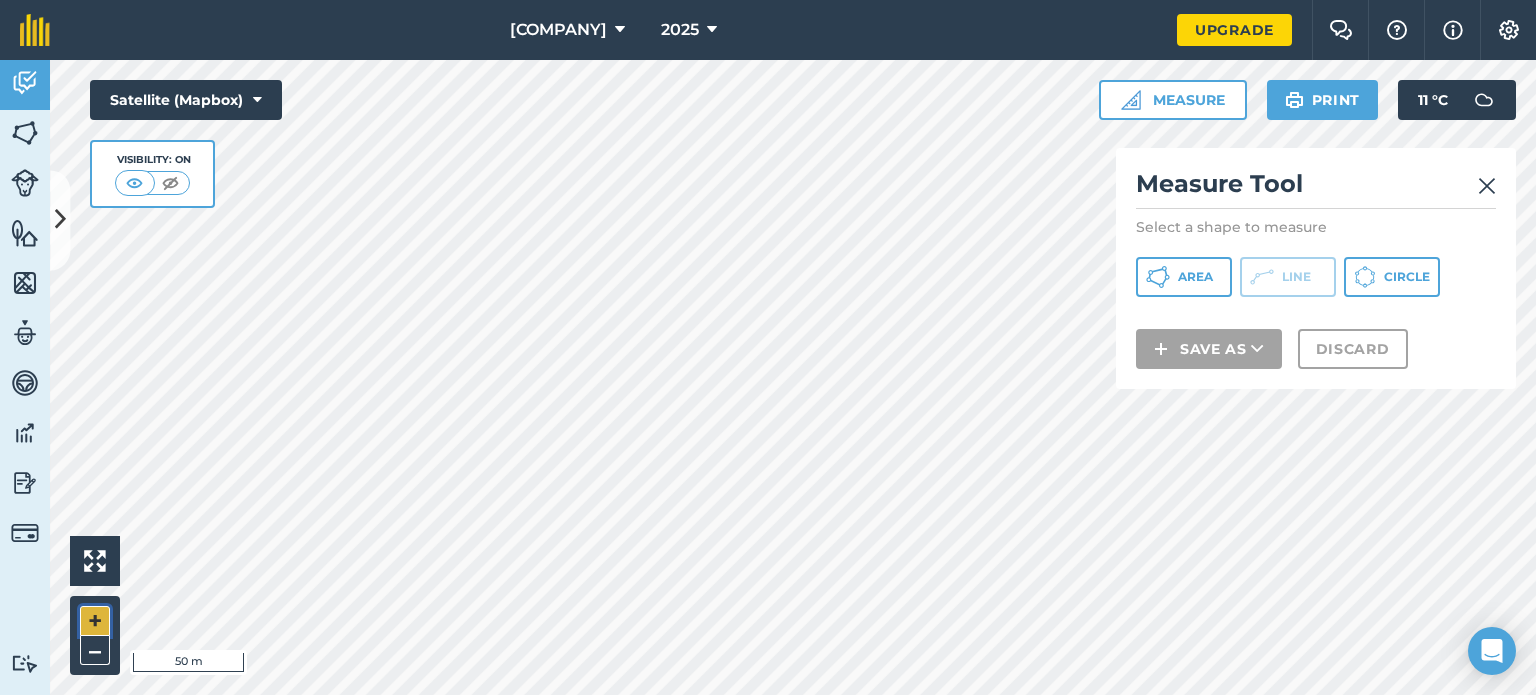 click on "+" at bounding box center [95, 621] 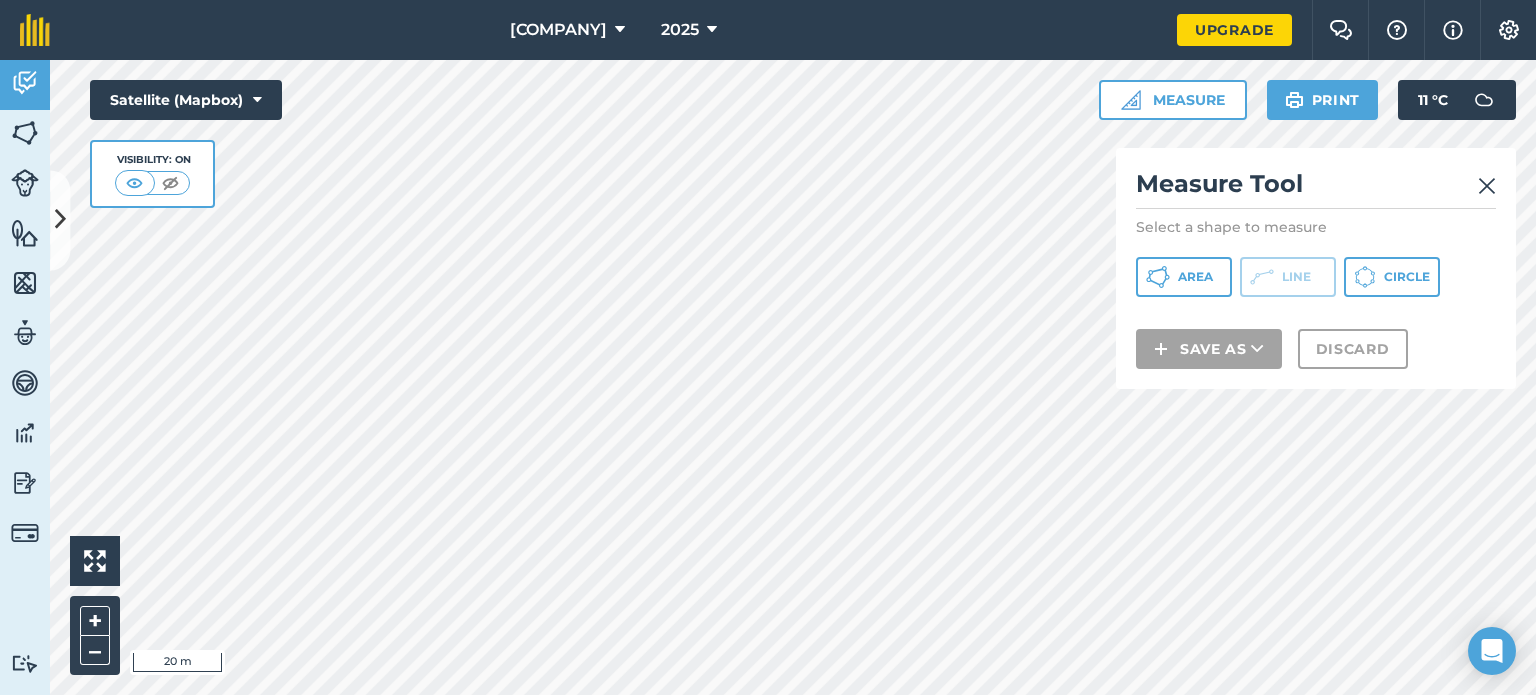 click on "[COMPANY] 2025 Upgrade Farm Chat Help Info Settings Map printing is not available on our free plan Please upgrade to our Essentials, Plus or Pro plan to access this feature. Activity Fields Livestock Features Maps Team Vehicles Data Reporting Billing Tutorials Tutorials Activity   Note   Field Job Filters Record what happens on your farm This shows the latest updates on your farm. Click  +FIELD JOB  or  +NOTE  to create a  Field Job  or  Note . Click to start drawing i 20 m + – Satellite (Mapbox) Visibility: On Measure Measure Tool Select a shape to measure Area Line Circle   Save as   Discard Print 11   ° C" at bounding box center [768, 347] 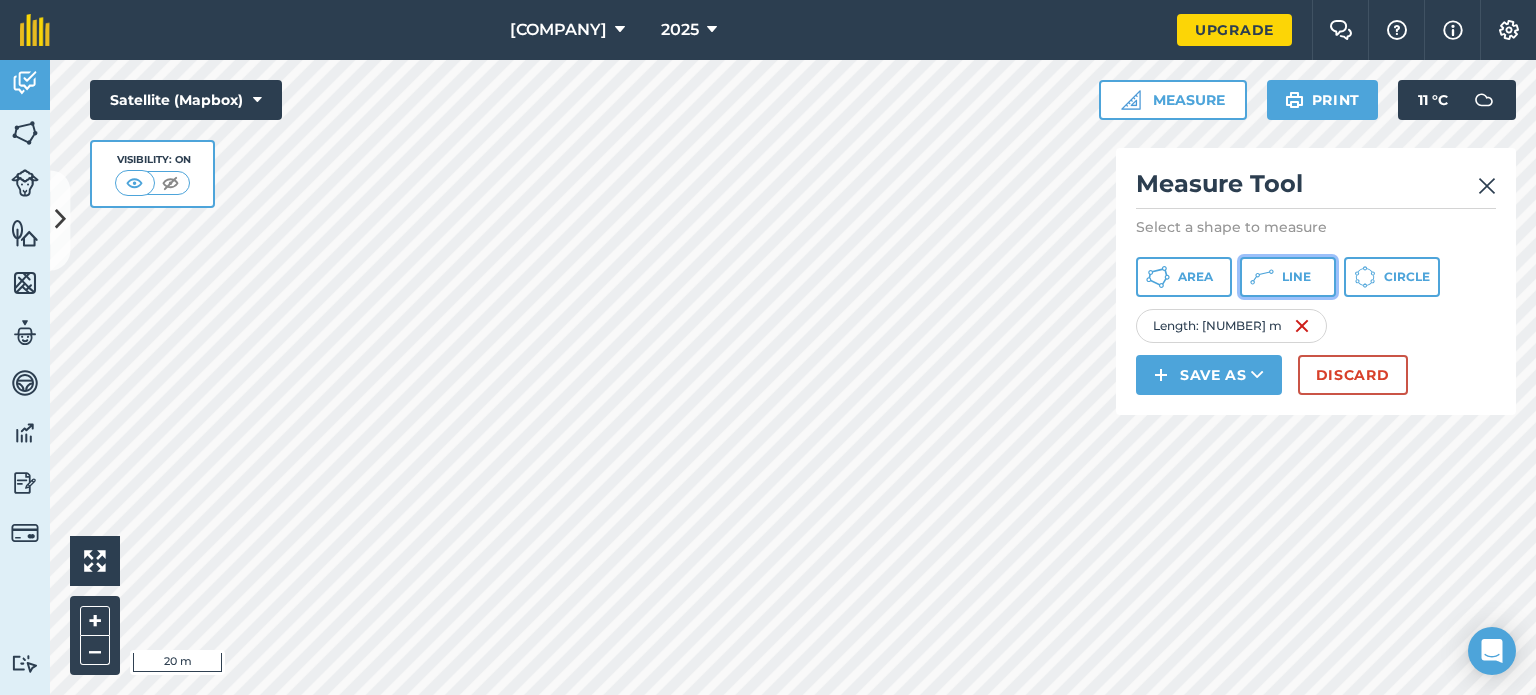 click on "Line" at bounding box center (1288, 277) 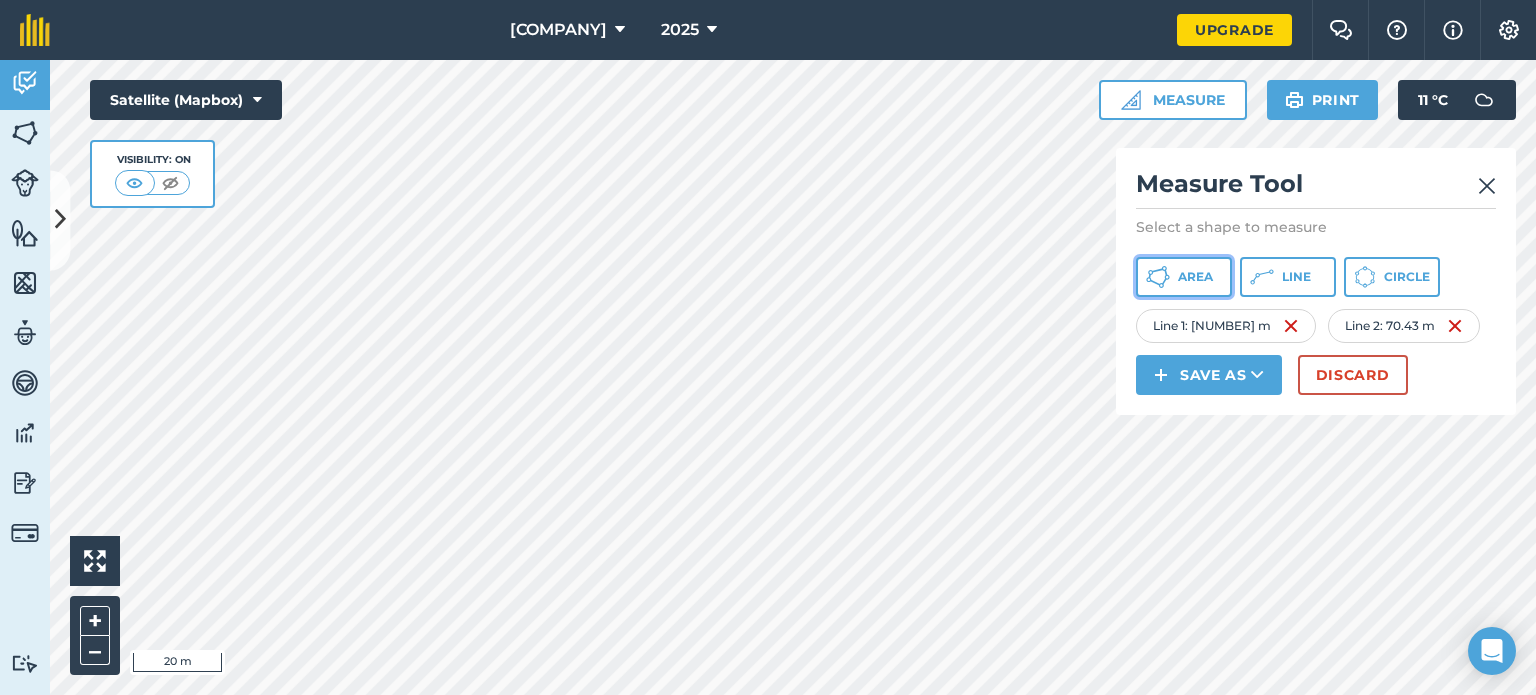 click 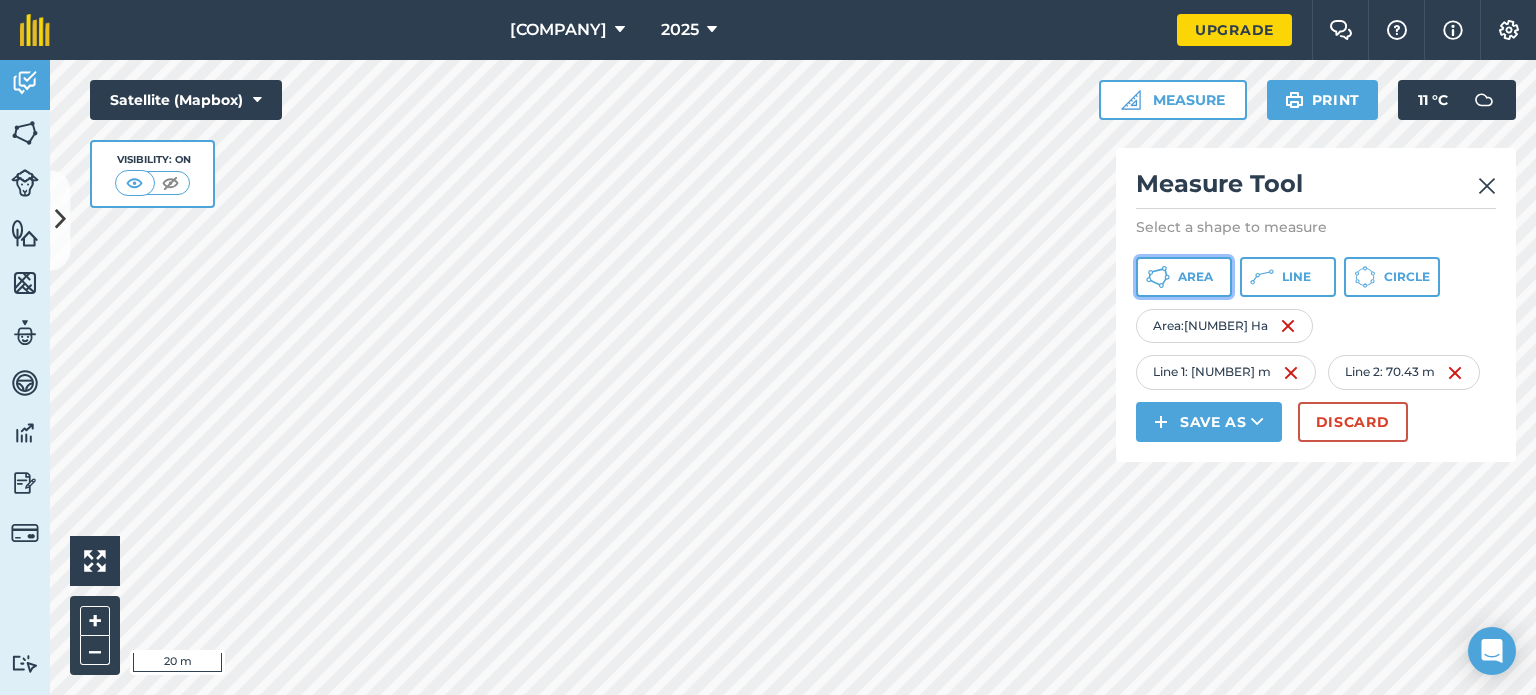 click on "Area" at bounding box center (1195, 277) 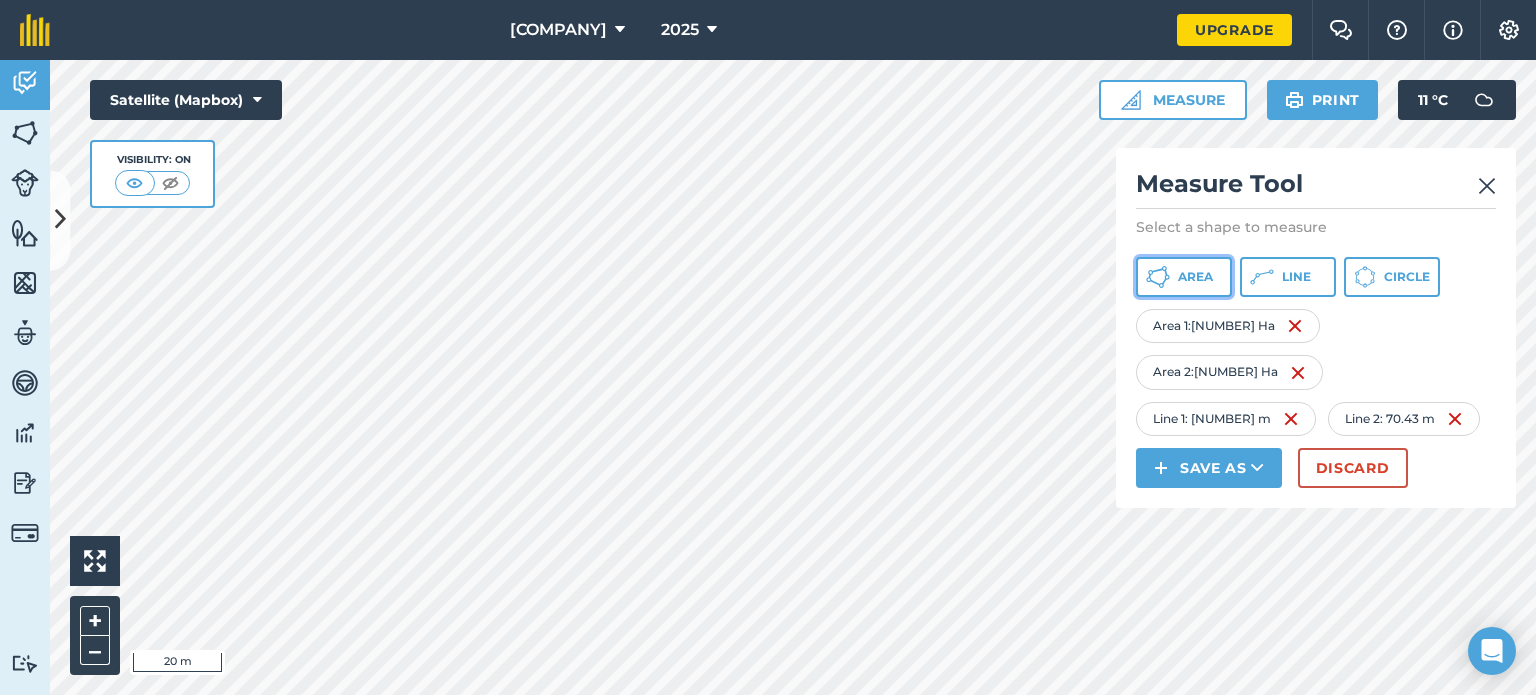 click on "Area" at bounding box center (1195, 277) 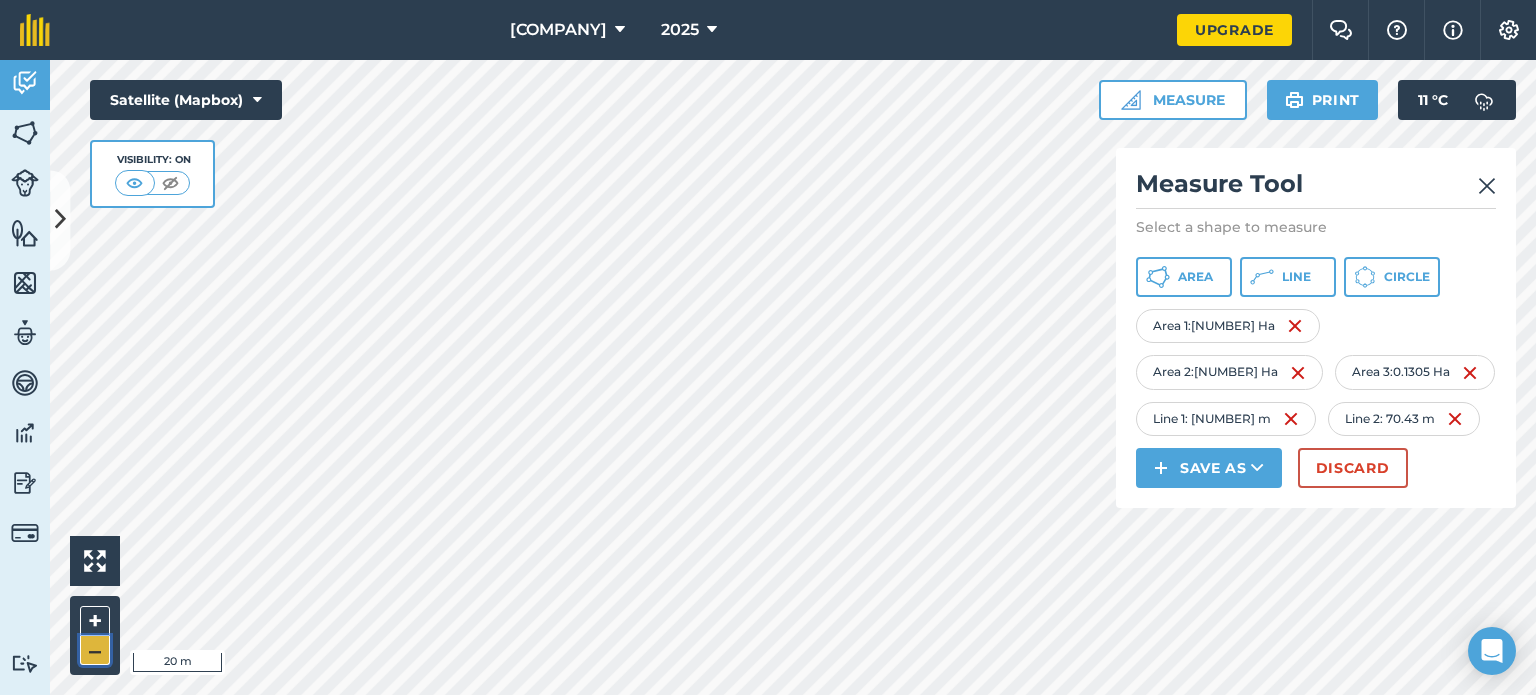 click on "–" at bounding box center [95, 650] 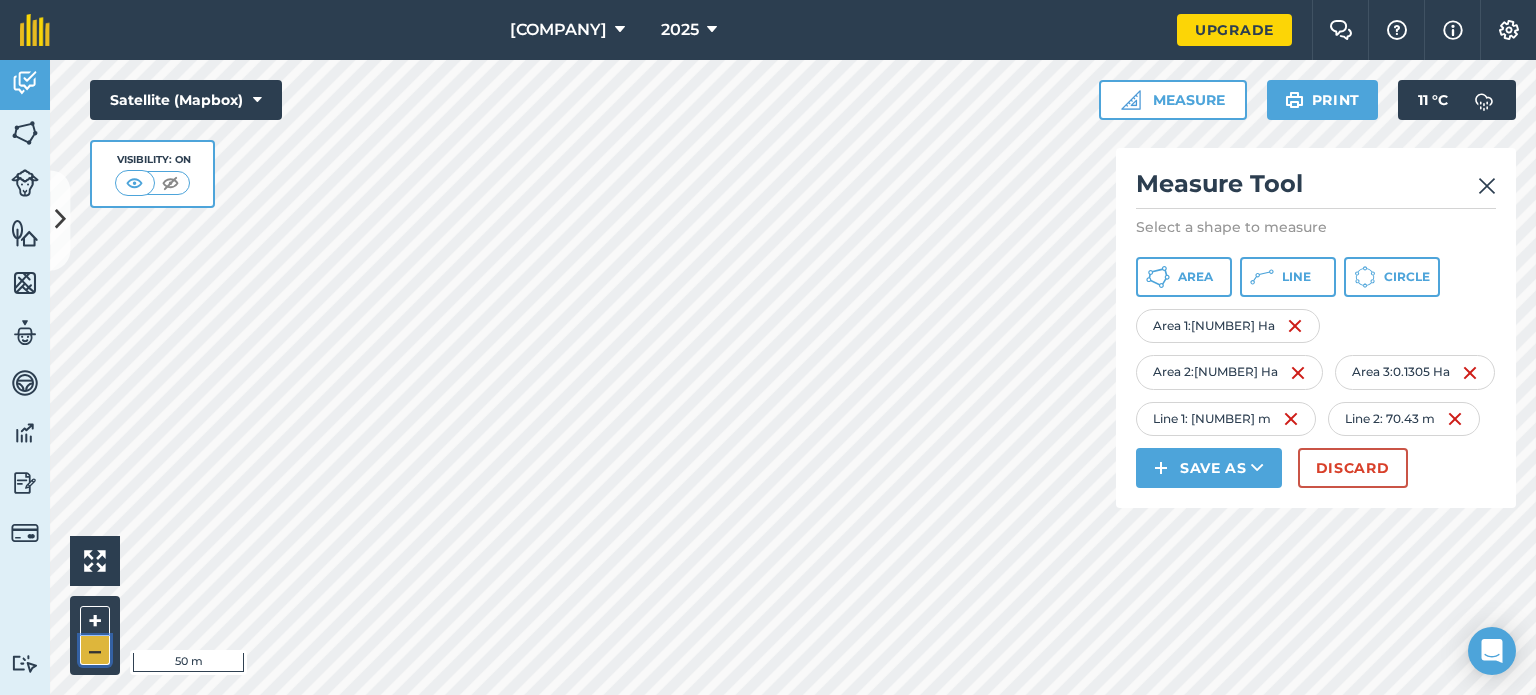 click on "–" at bounding box center (95, 650) 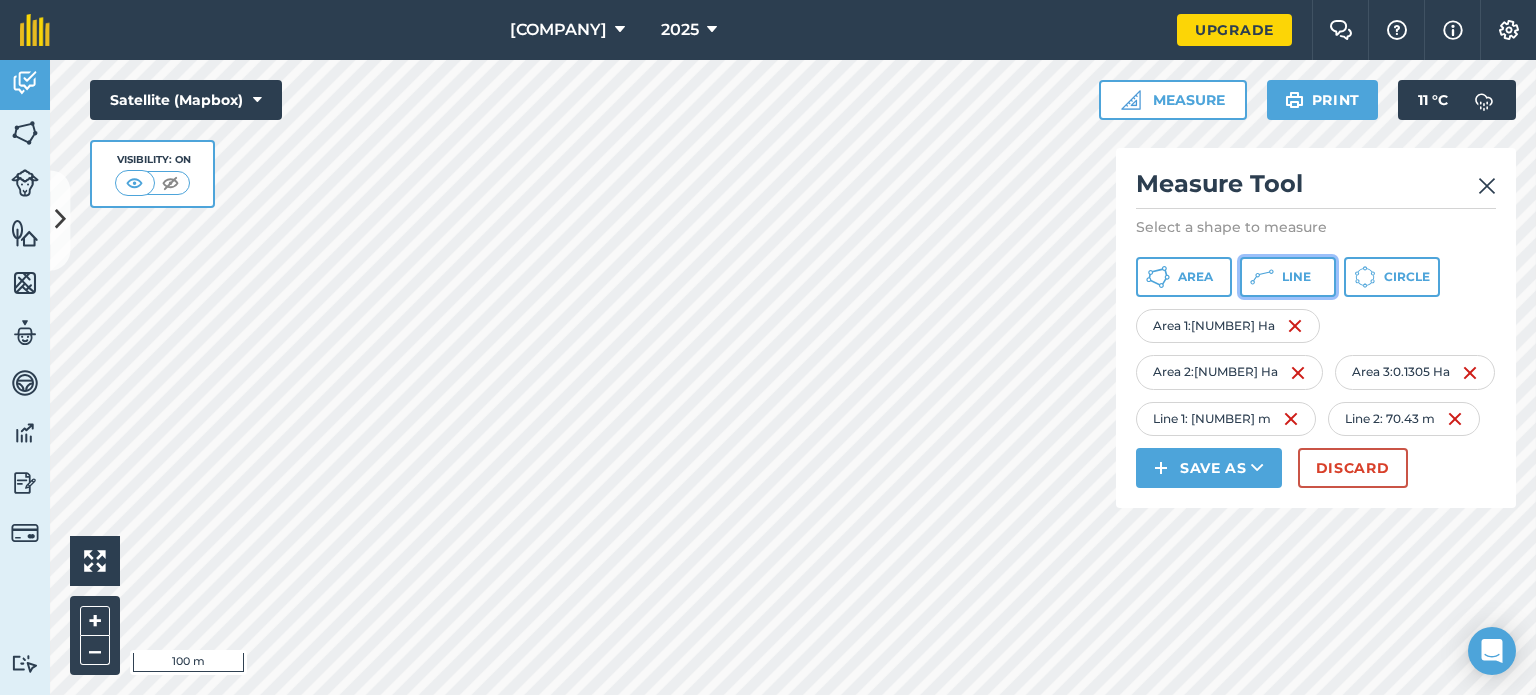 click on "Line" at bounding box center [1296, 277] 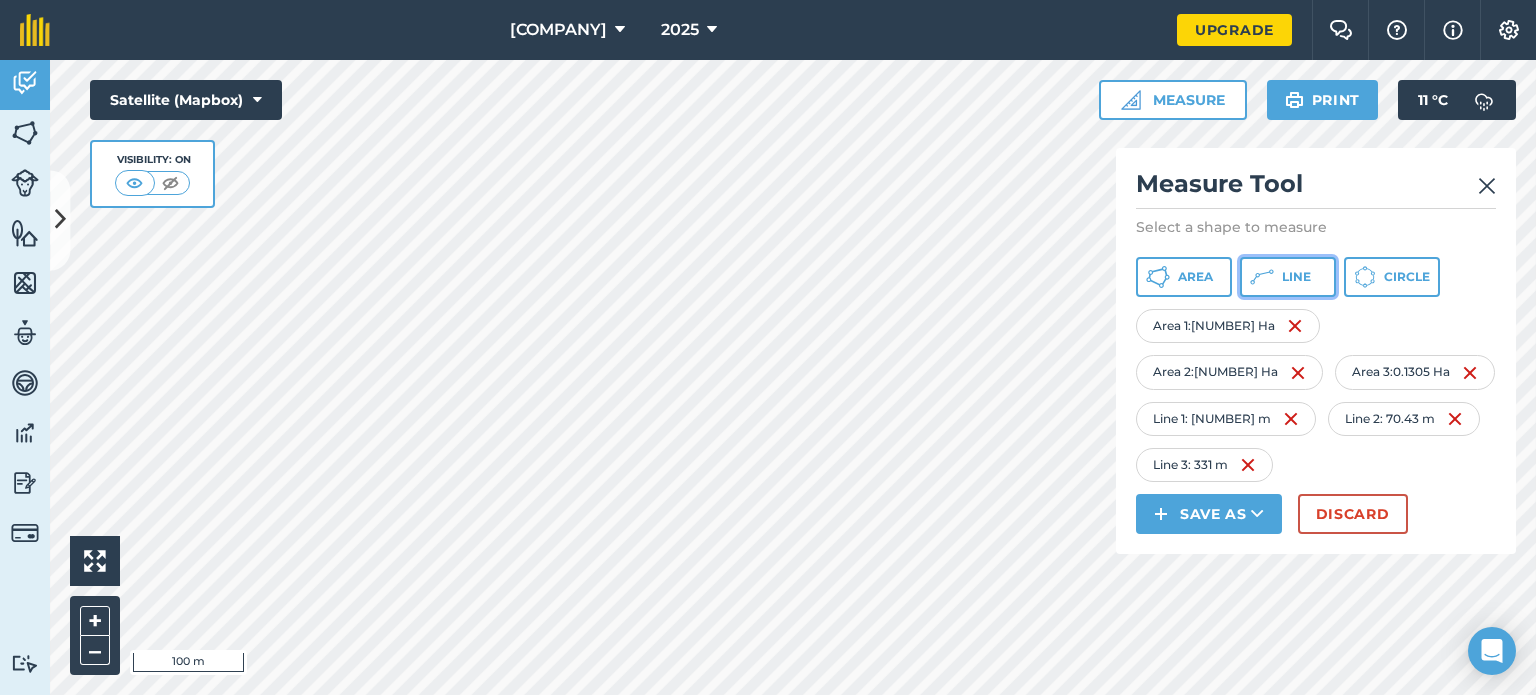click on "Line" at bounding box center (1288, 277) 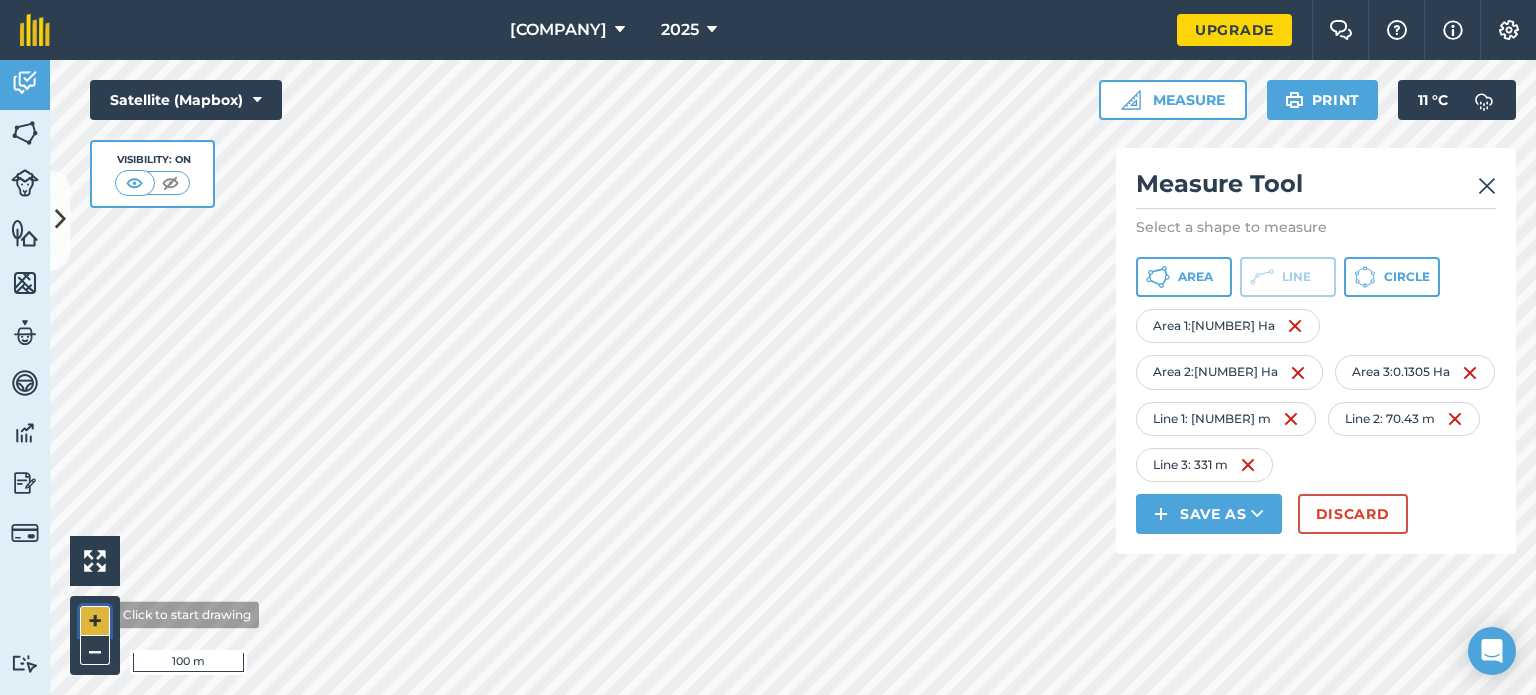 click on "+" at bounding box center [95, 621] 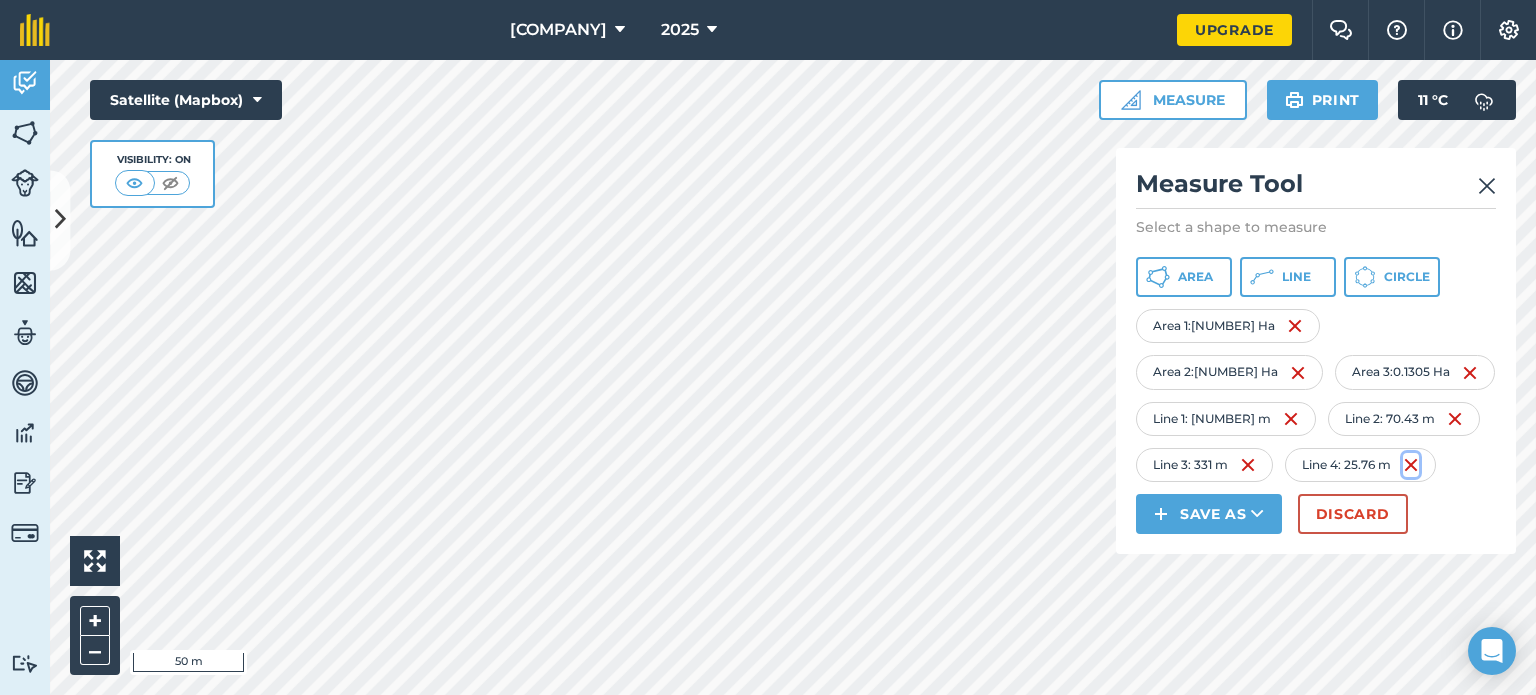 click at bounding box center (1411, 465) 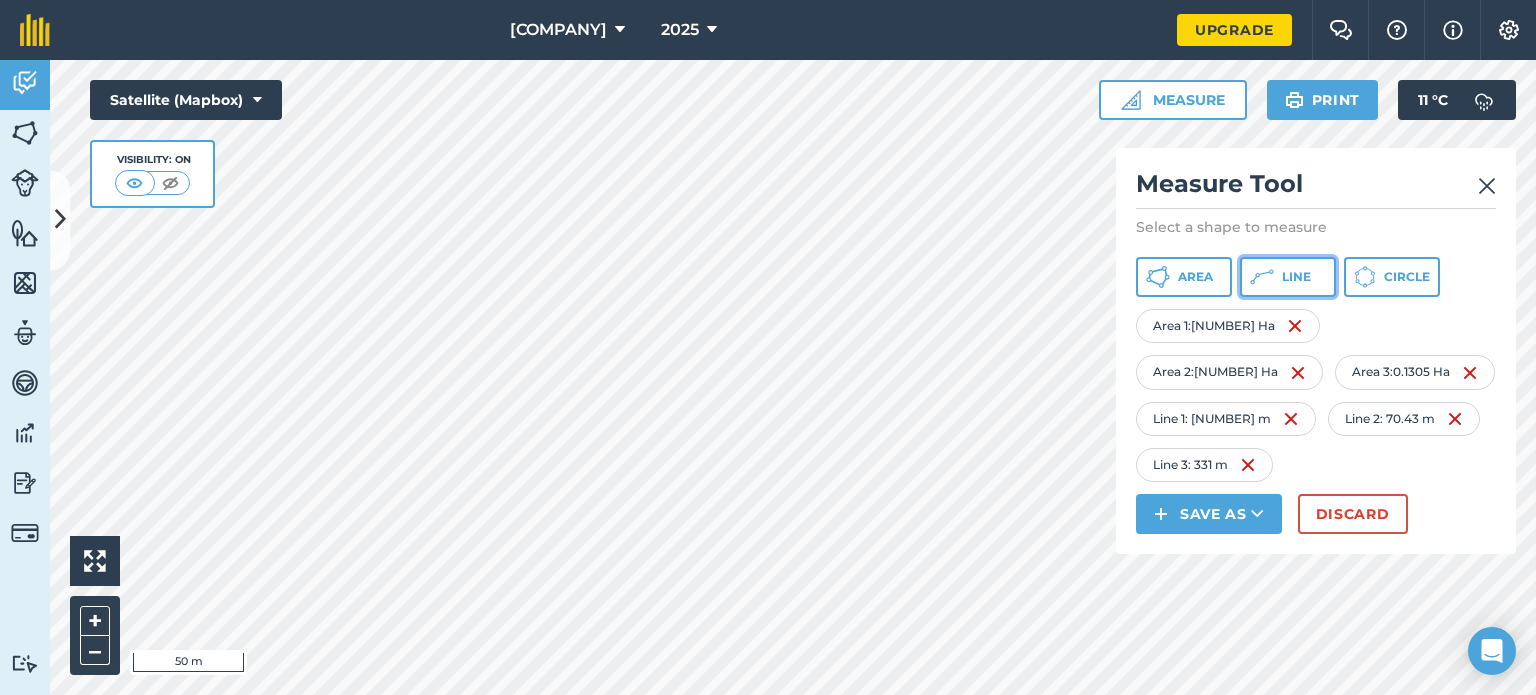 click on "Line" at bounding box center [1288, 277] 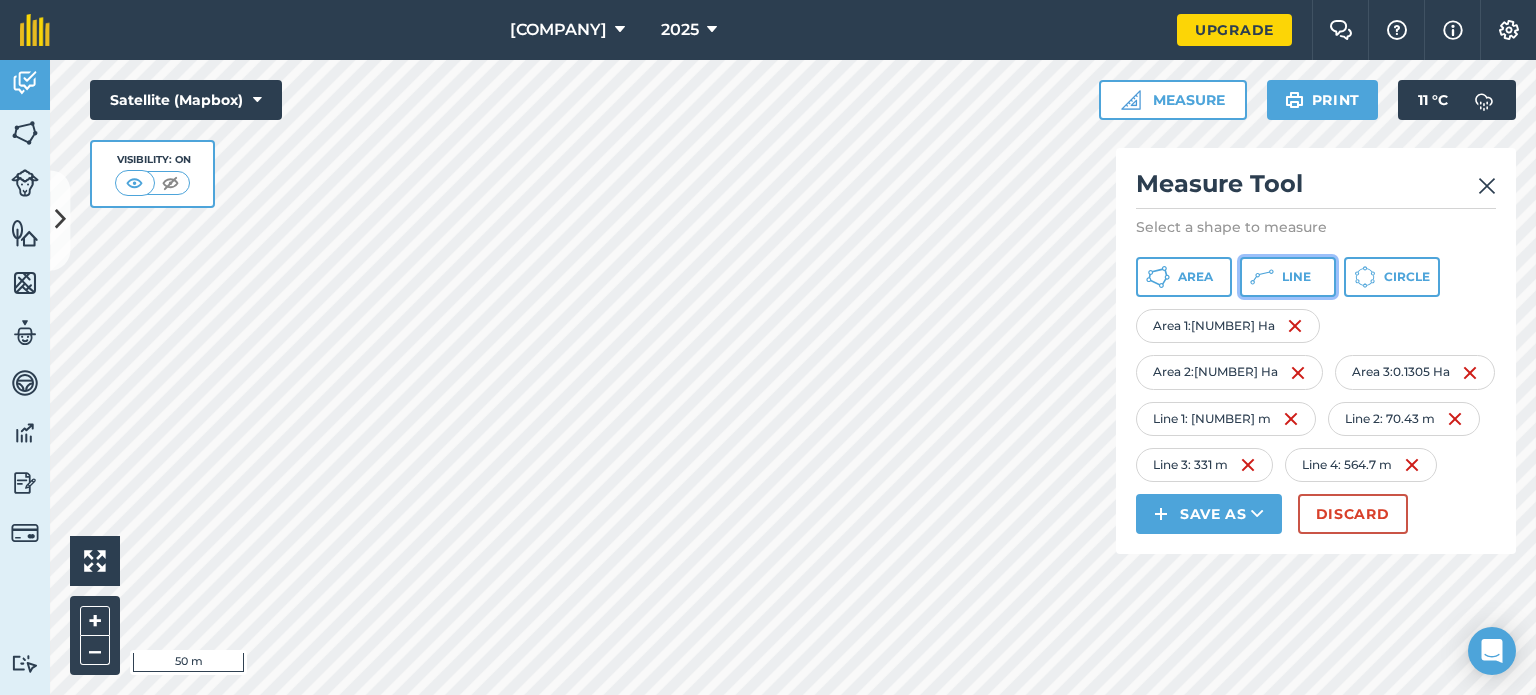 click on "Line" at bounding box center [1288, 277] 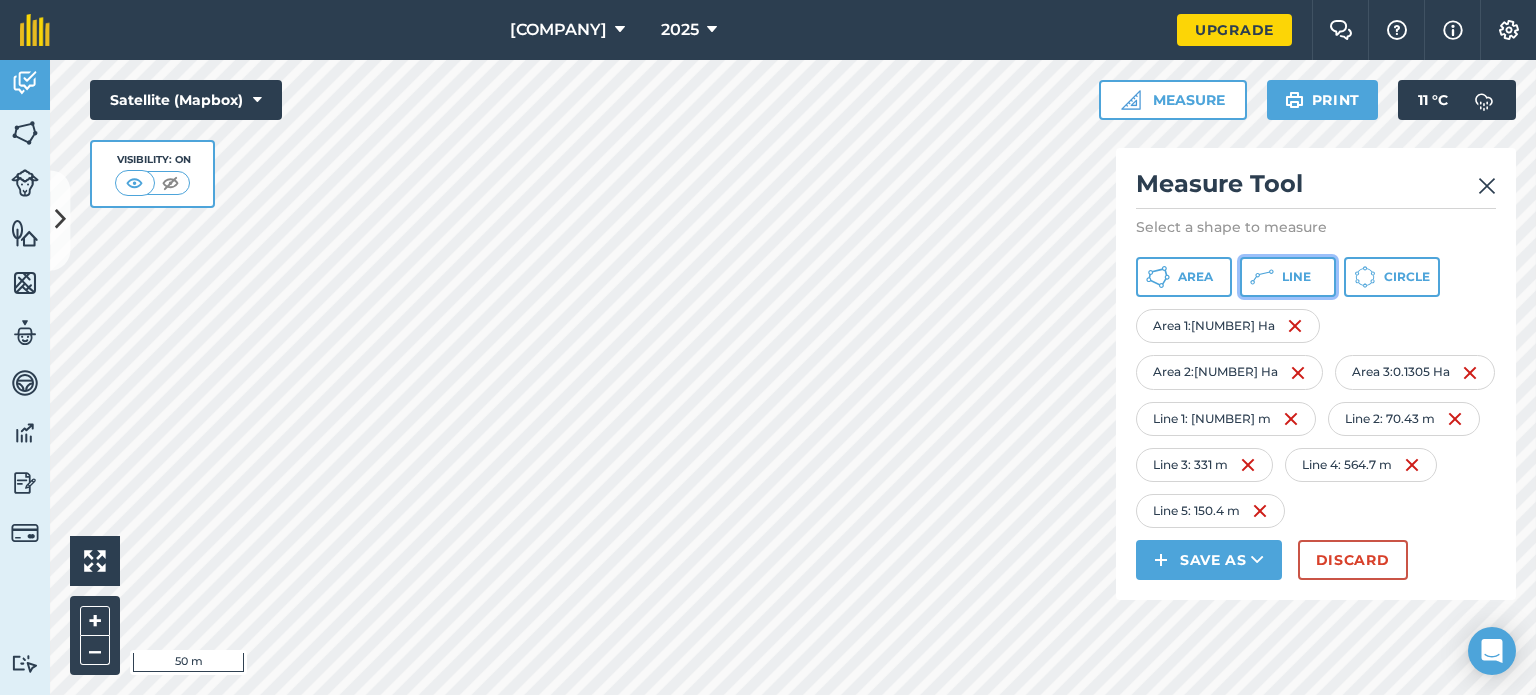 click on "Line" at bounding box center (1288, 277) 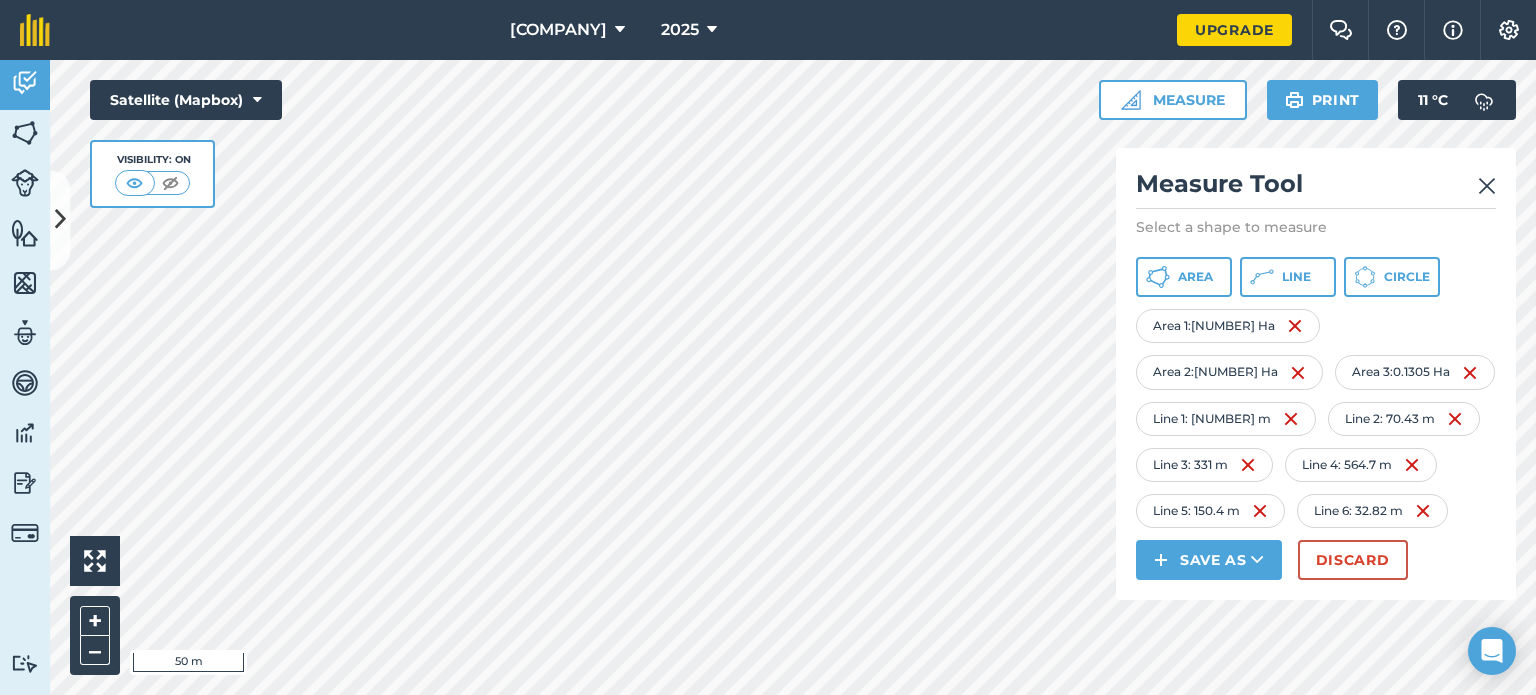 click on "[COMPANY] 2025 Upgrade Farm Chat Help Info Settings Map printing is not available on our free plan Please upgrade to our Essentials, Plus or Pro plan to access this feature. Activity Fields Livestock Features Maps Team Vehicles Data Reporting Billing Tutorials Tutorials Activity   Note   Field Job Filters Record what happens on your farm This shows the latest updates on your farm. Click  +FIELD JOB  or  +NOTE  to create a  Field Job  or  Note . Click to start drawing i 50 m + – Satellite (Mapbox) Visibility: On Measure Measure Tool Select a shape to measure Area Line Circle Area 1 :  [NUMBER]   Ha Area 2 :  [NUMBER]   Ha Area 3 :  [NUMBER]   Ha Line 1 :   [NUMBER]   m Line 2 :   [NUMBER]   m Line 3 :   [NUMBER]   m Line 4 :   [NUMBER]   m Line 5 :   [NUMBER]   m Line 6 :   [NUMBER]   m   Save as   Discard Print 11   ° C" at bounding box center [768, 347] 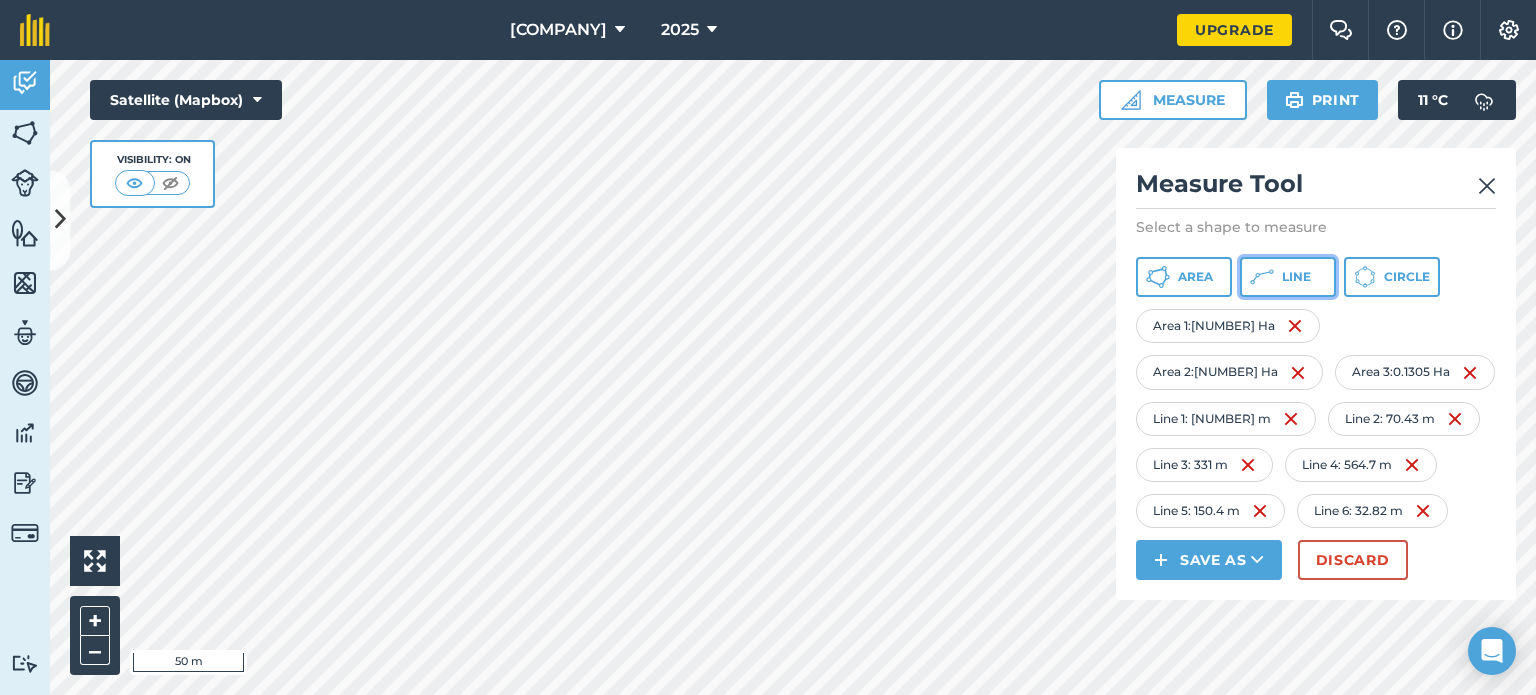click on "Line" at bounding box center [1296, 277] 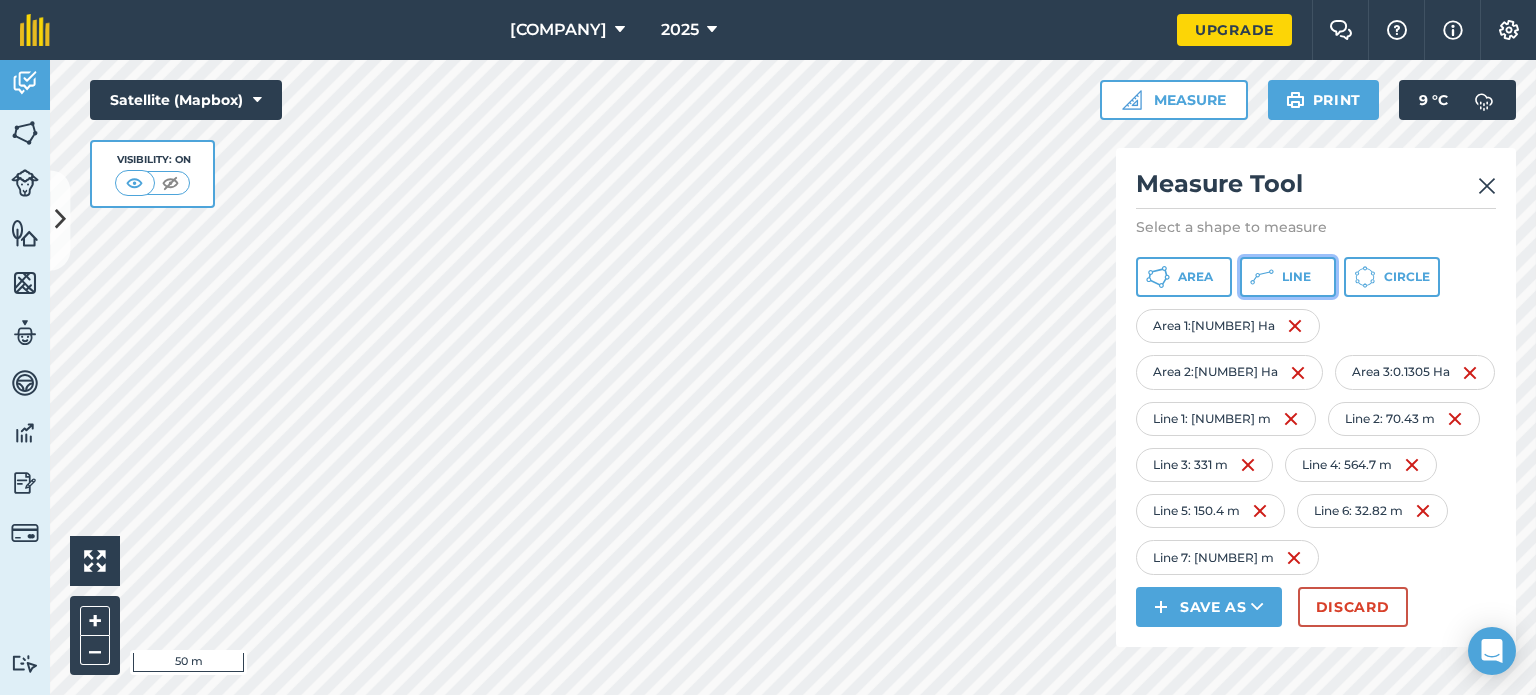 click on "Line" at bounding box center (1288, 277) 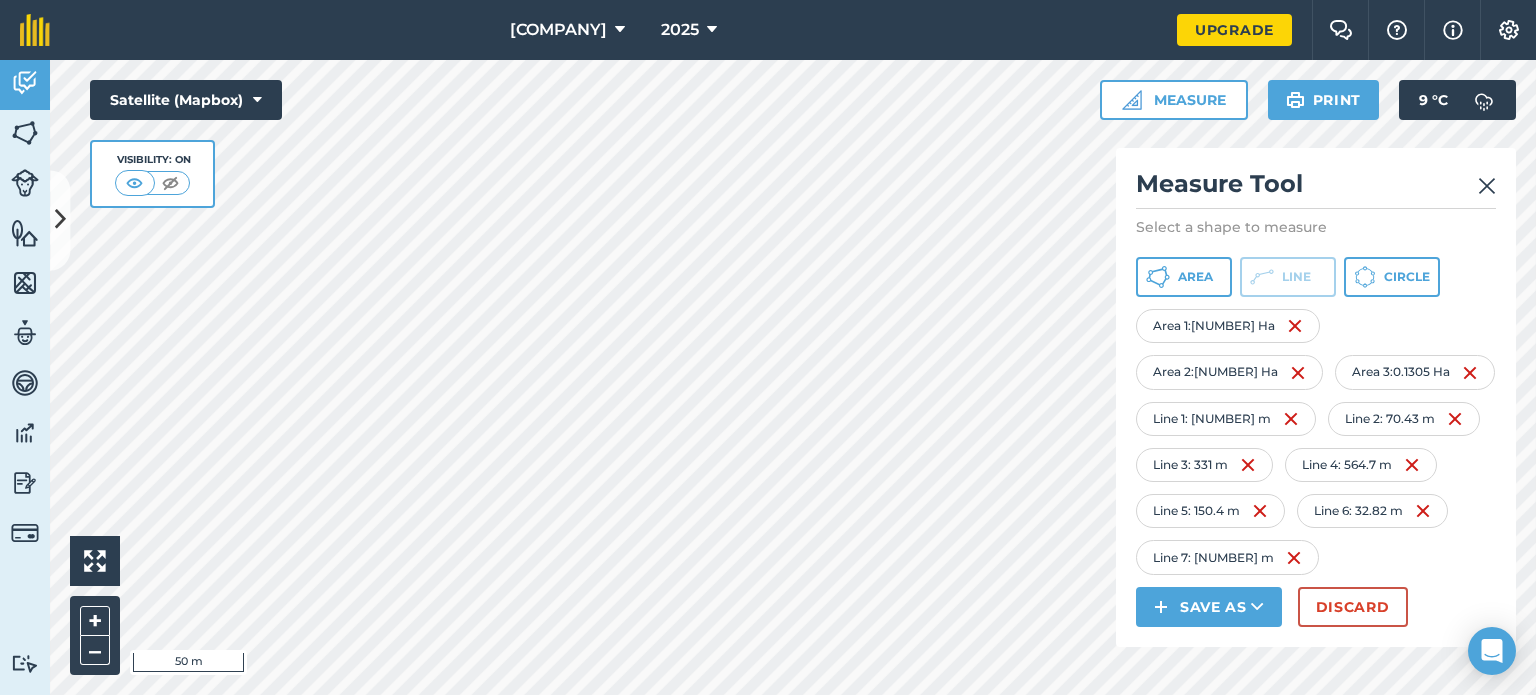 click on "Click to start drawing i 50 m + – Satellite (Mapbox) Visibility: On Measure Measure Tool Select a shape to measure Area Line Circle Area 1 :  [NUMBER]   Ha Area 2 :  [NUMBER]   Ha Area 3 :  [NUMBER]   Ha Line 1 :   [NUMBER]   m Line 2 :   [NUMBER]   m Line 3 :   [NUMBER]   m Line 4 :   [NUMBER]   m Line 5 :   [NUMBER]   m Line 6 :   [NUMBER]   m   Save as   Discard Print 9   ° C" at bounding box center [793, 377] 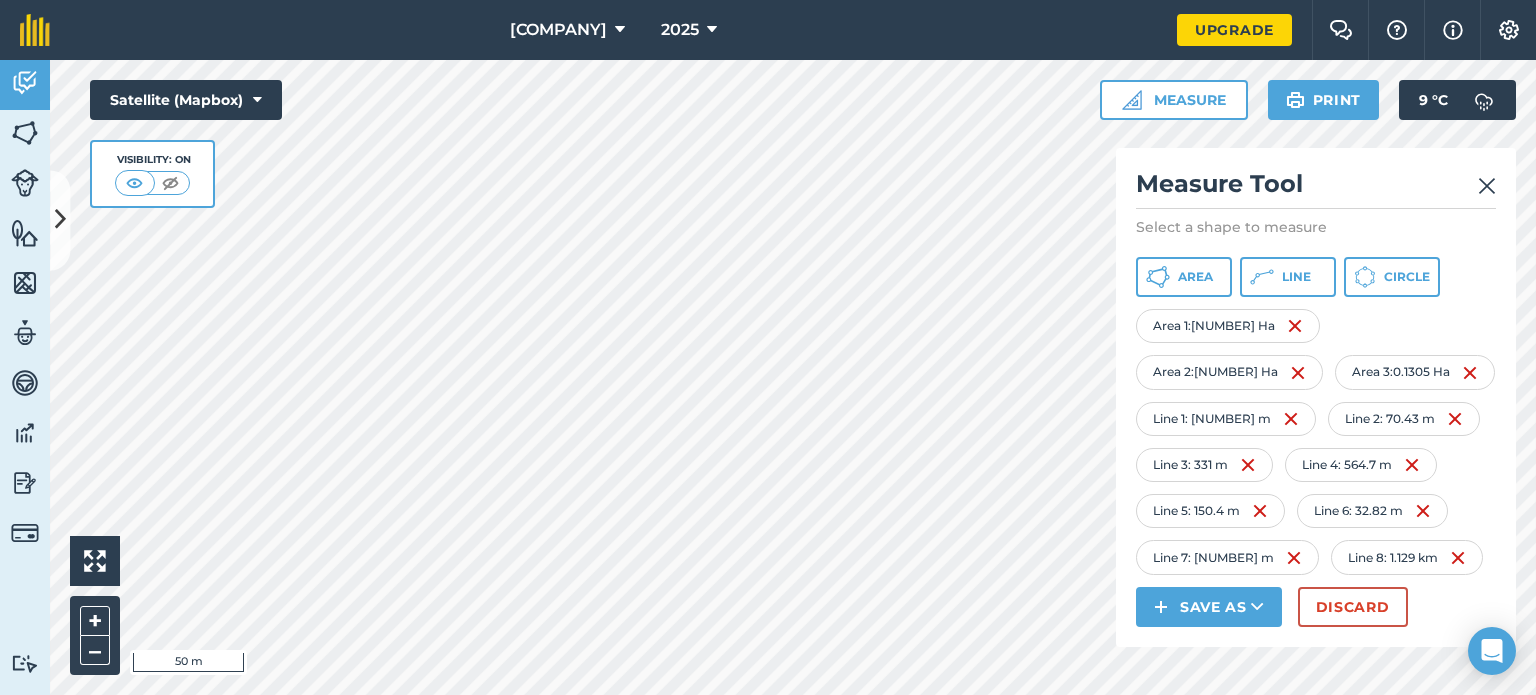 click on "Line 8 :   [NUMBER]   km" at bounding box center [1407, 557] 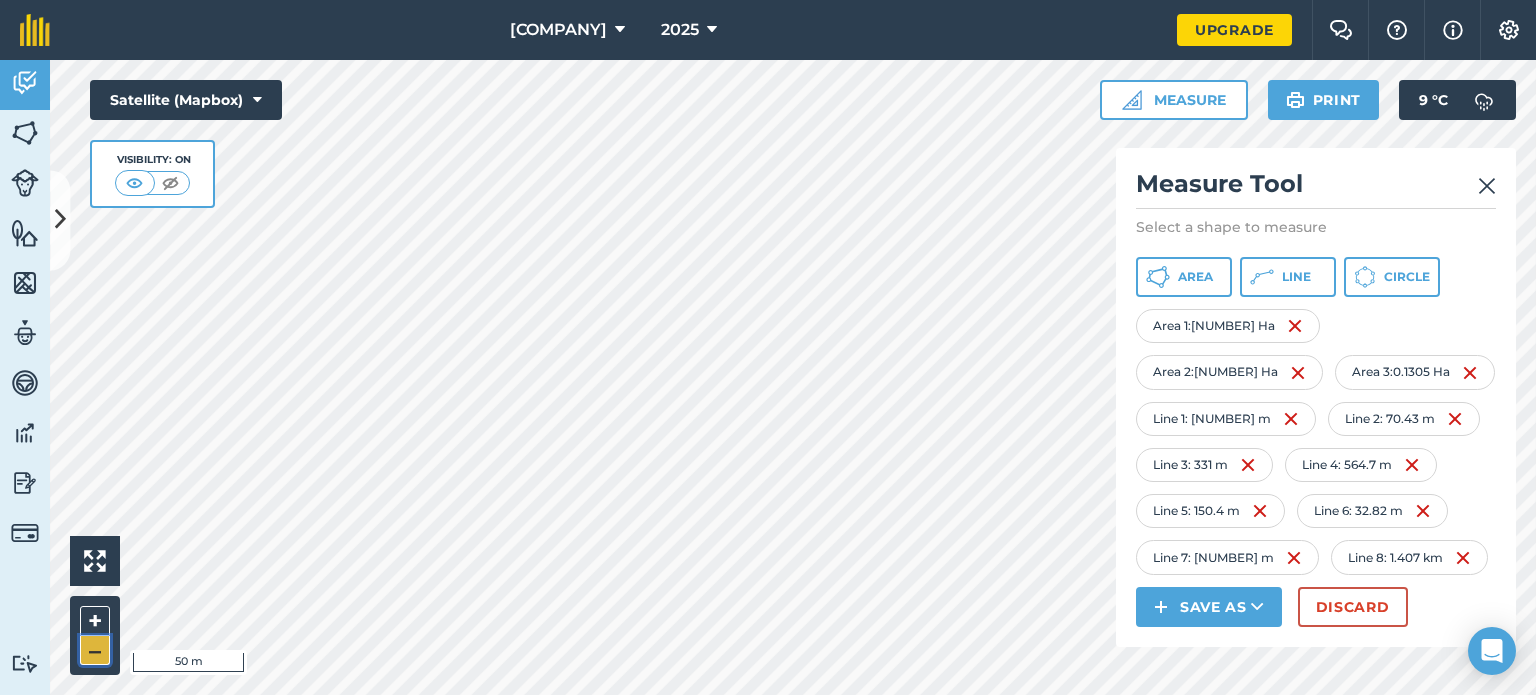 click on "–" at bounding box center [95, 650] 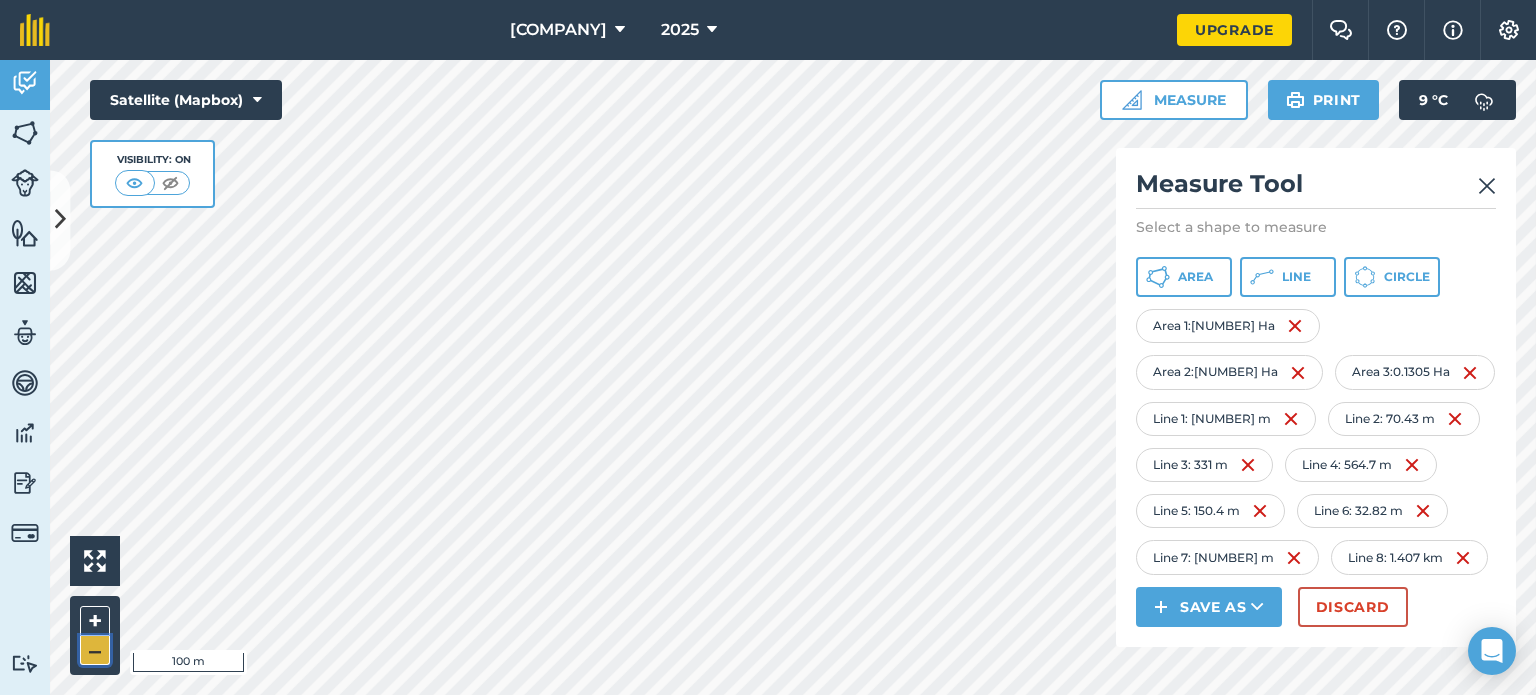 click on "–" at bounding box center (95, 650) 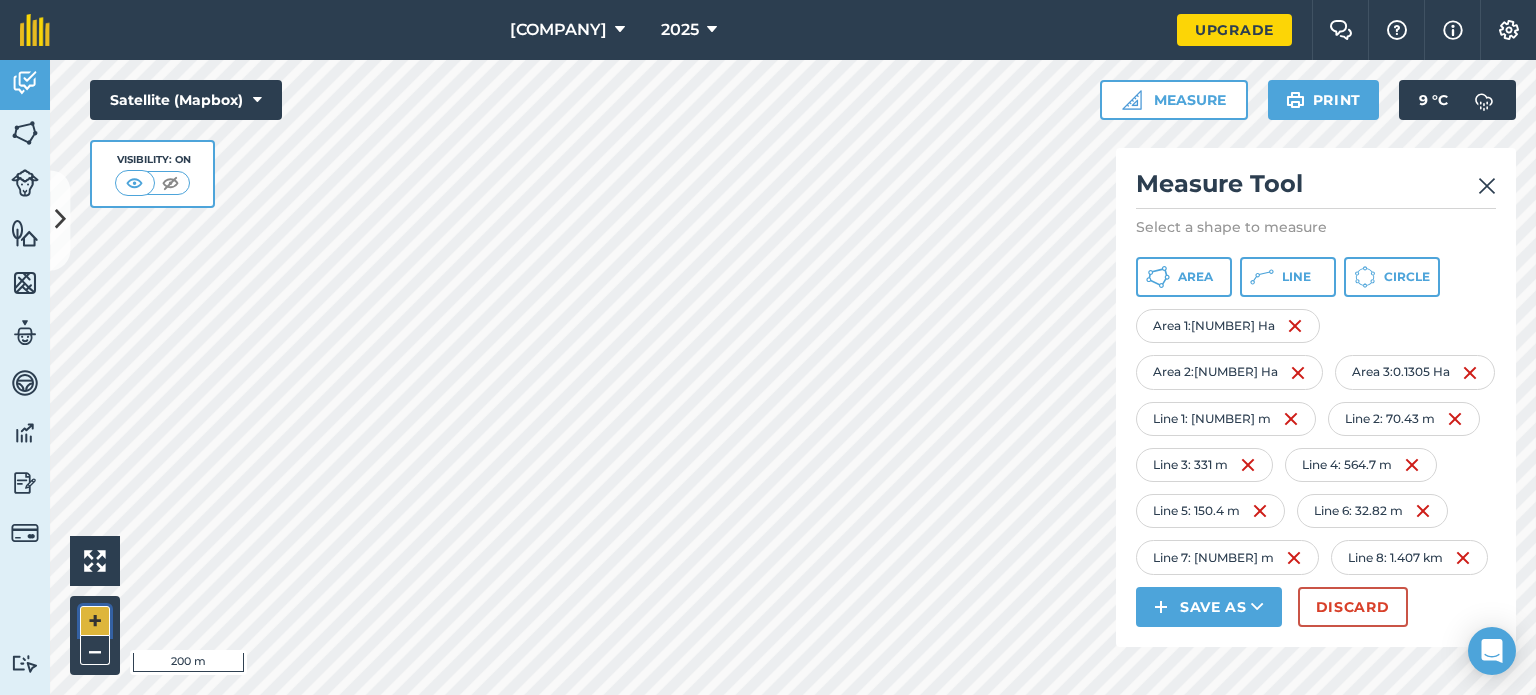 click on "+" at bounding box center [95, 621] 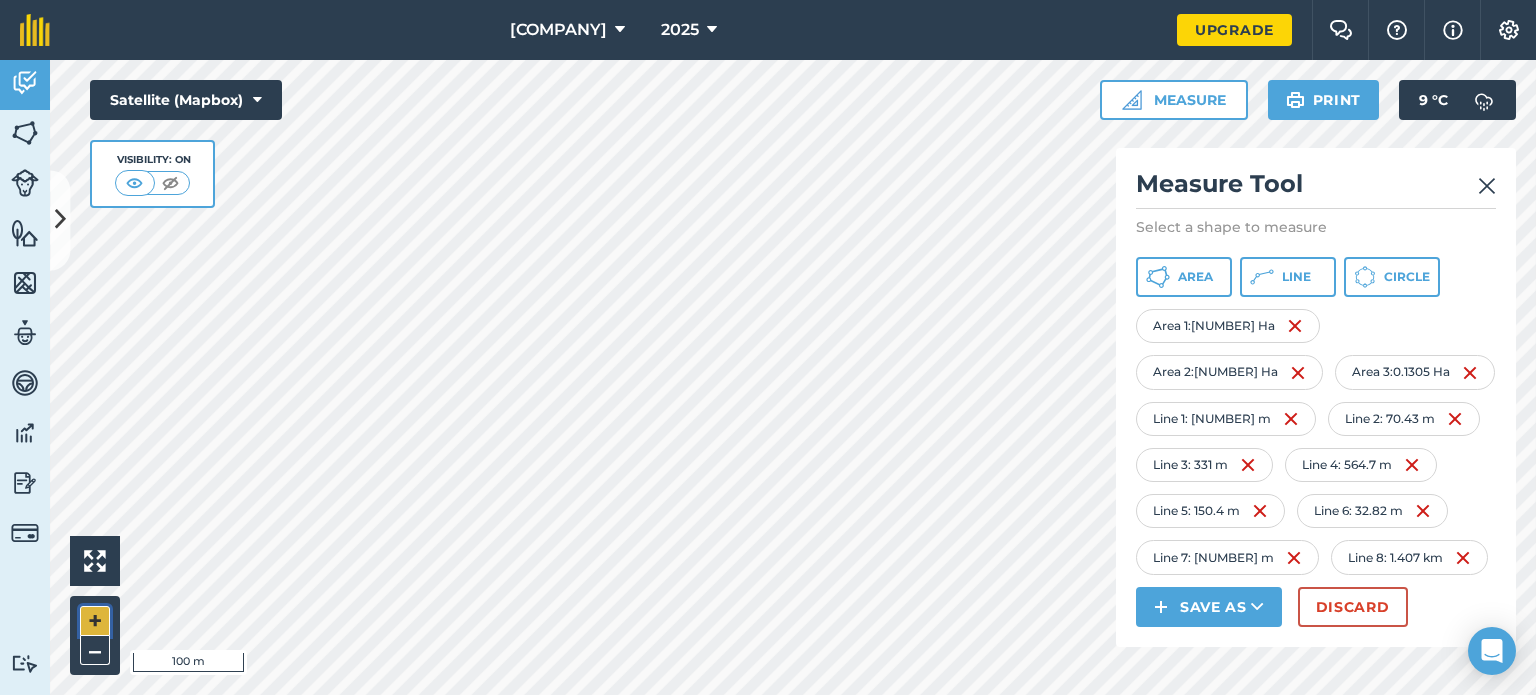 click on "+" at bounding box center (95, 621) 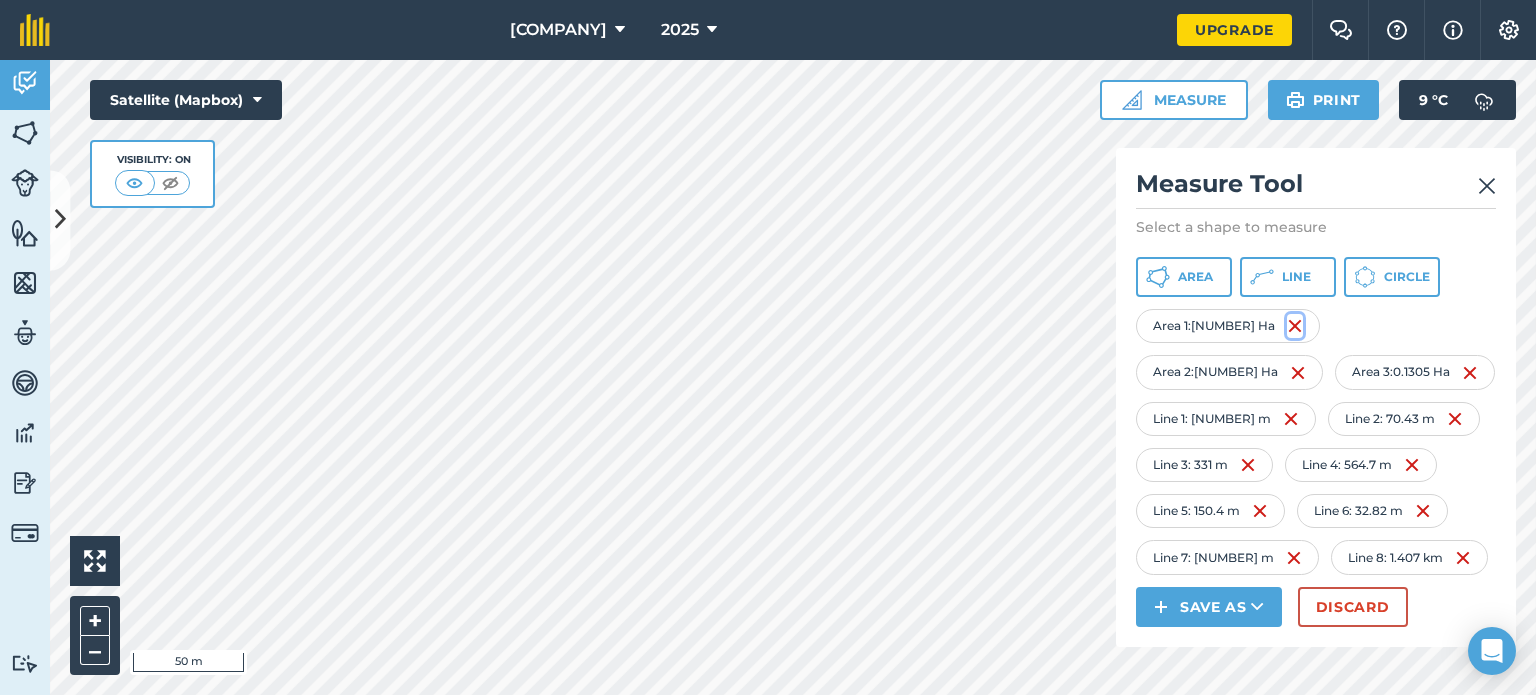 click at bounding box center (1295, 326) 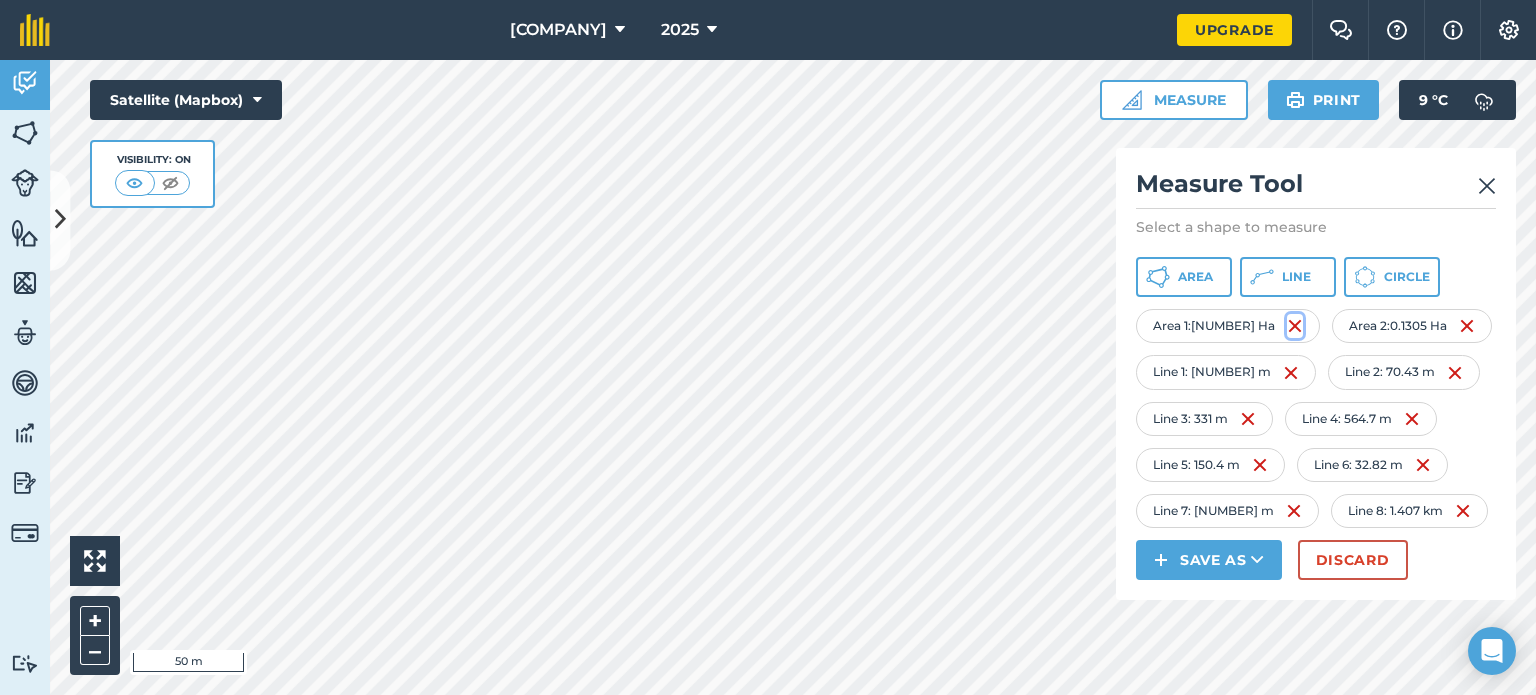 click at bounding box center [1295, 326] 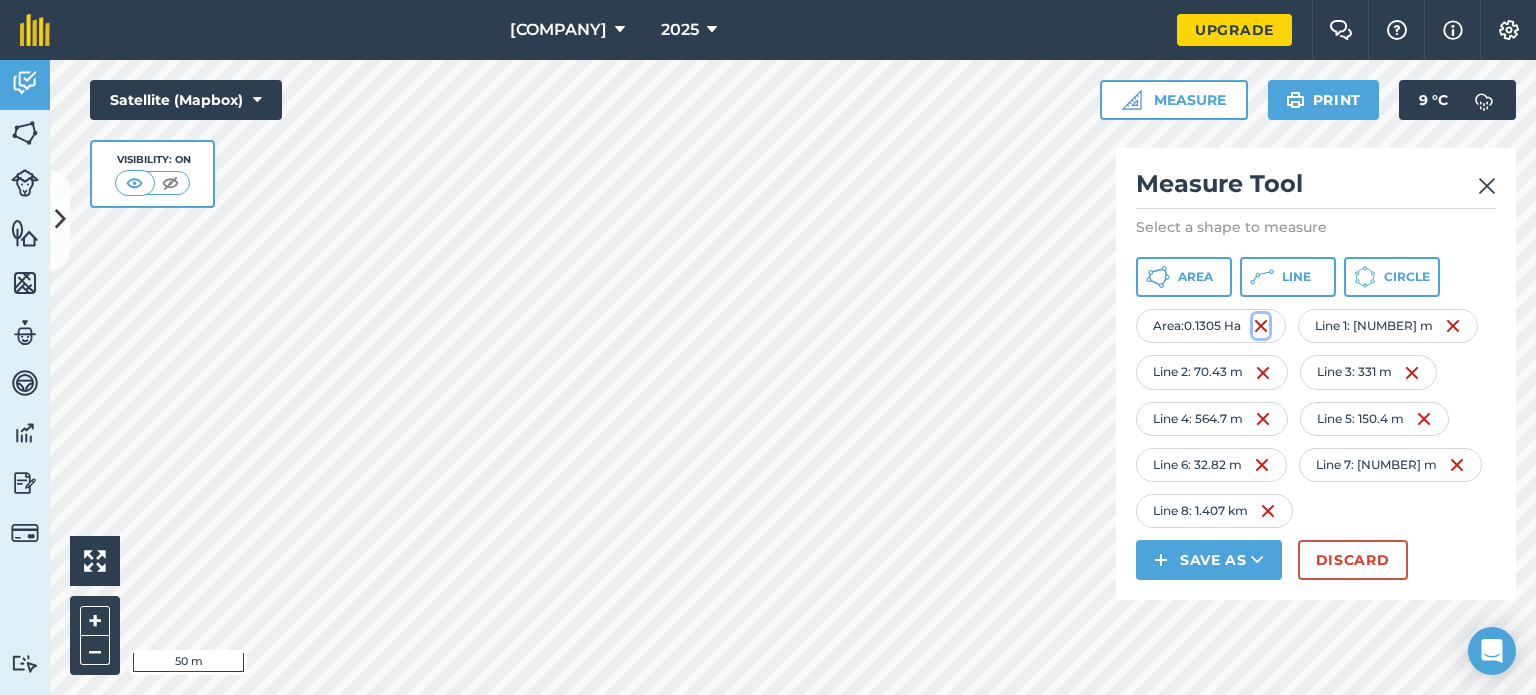 click at bounding box center (1261, 326) 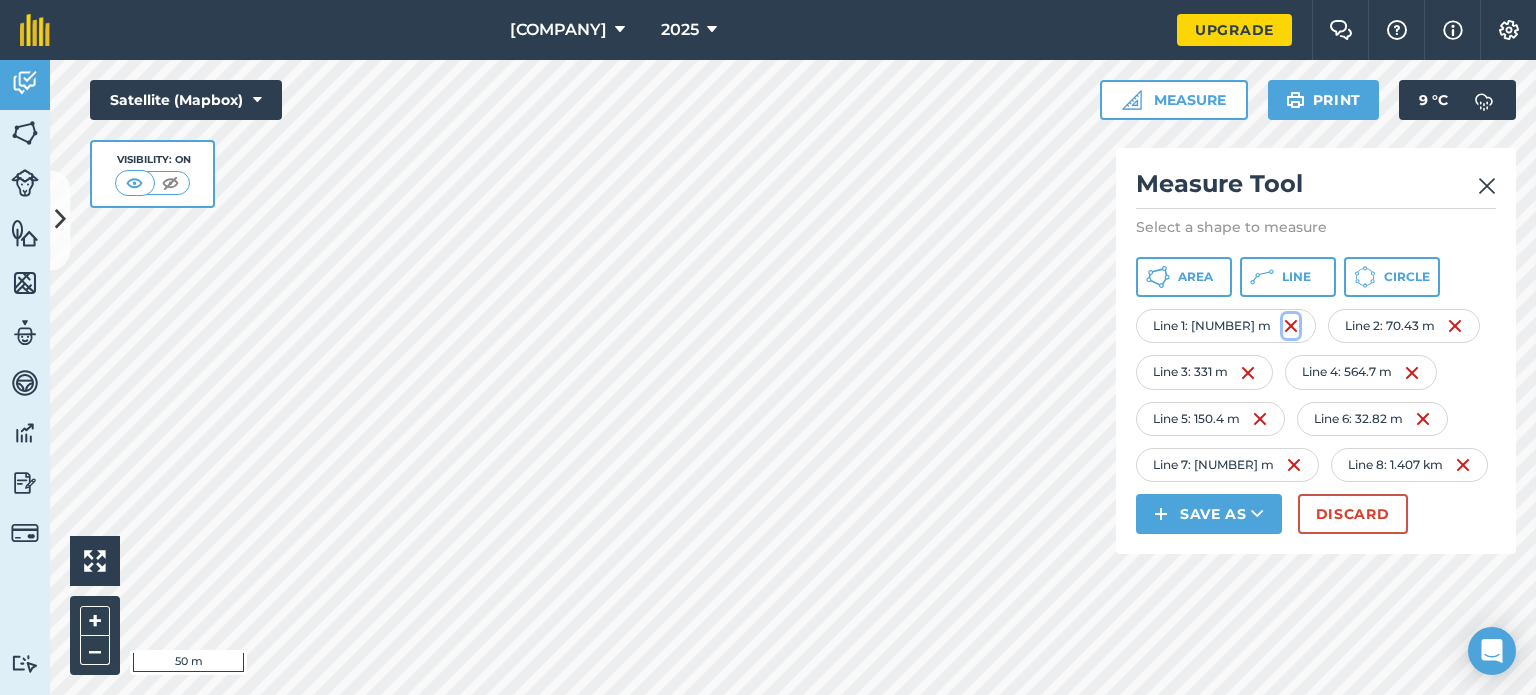 click at bounding box center (1291, 326) 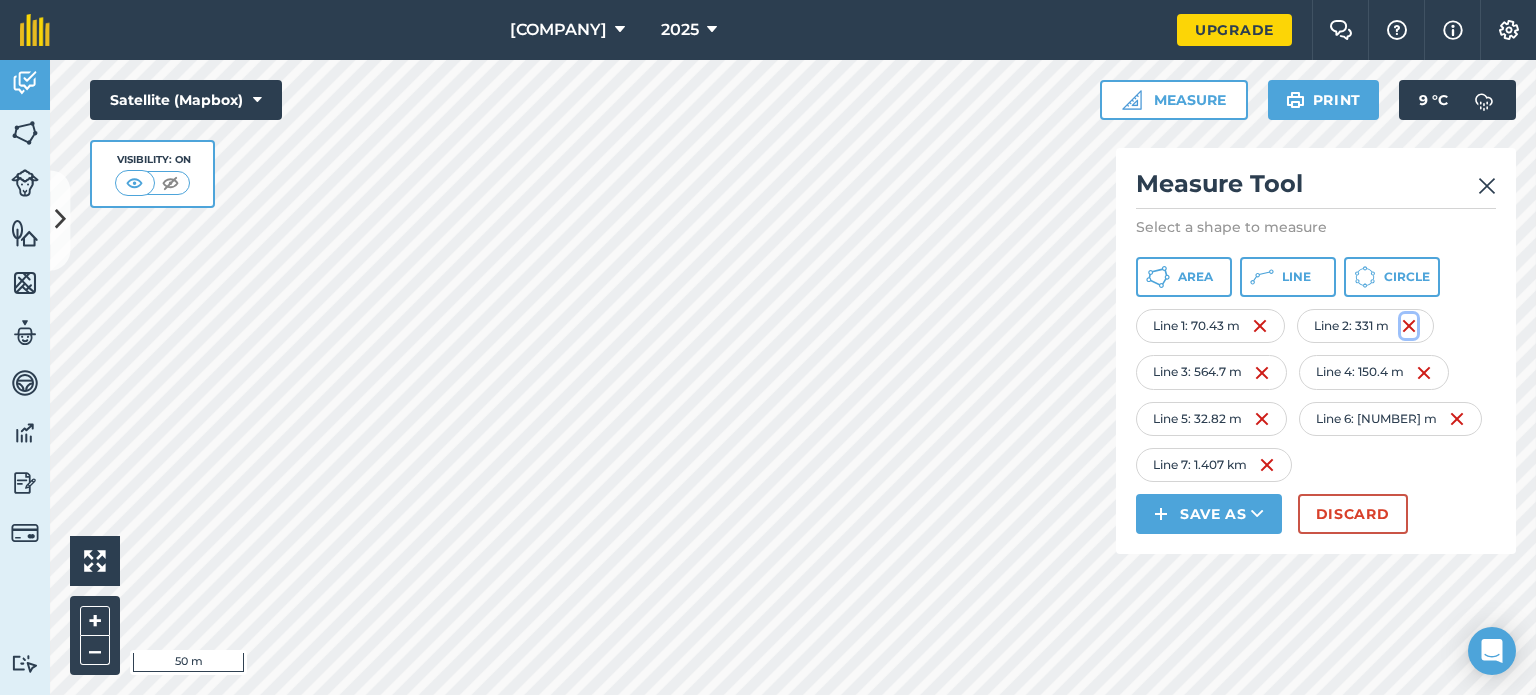 click at bounding box center [1409, 326] 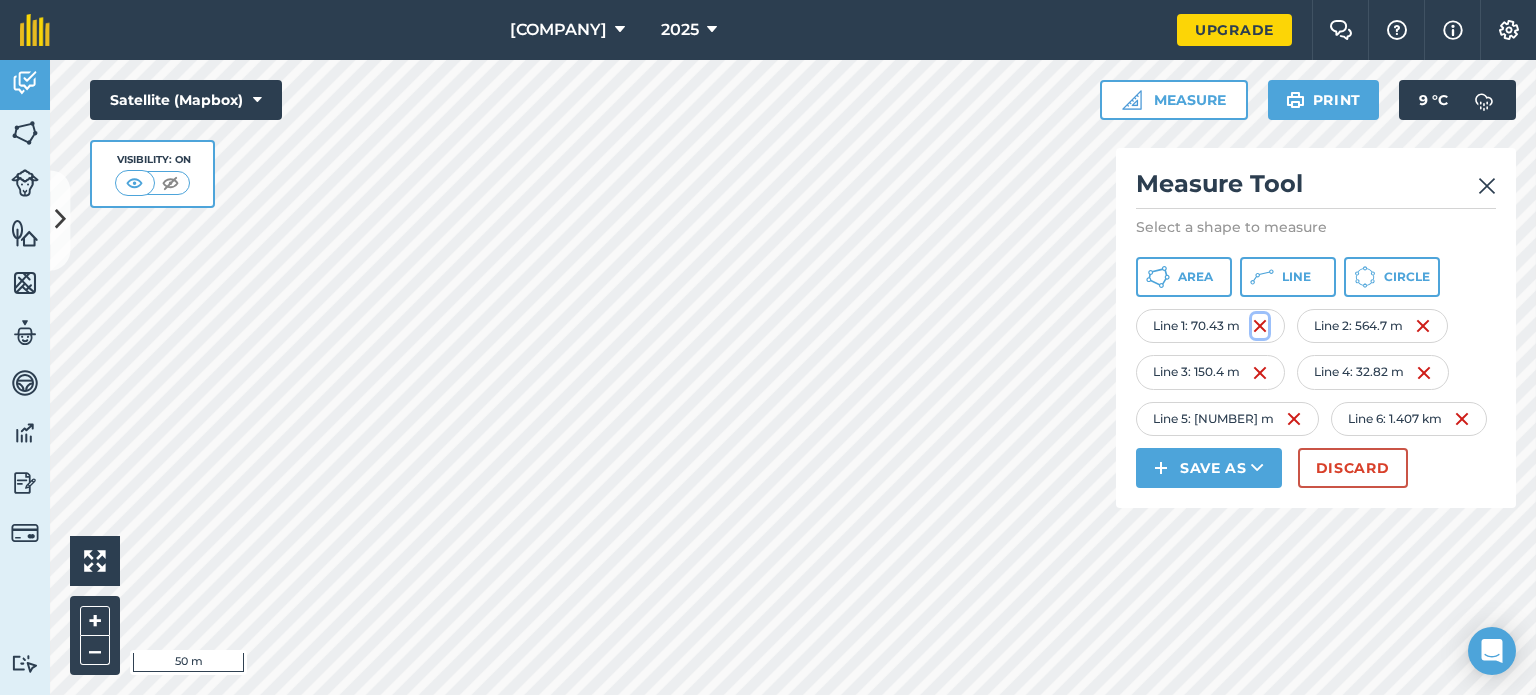 click at bounding box center (1260, 326) 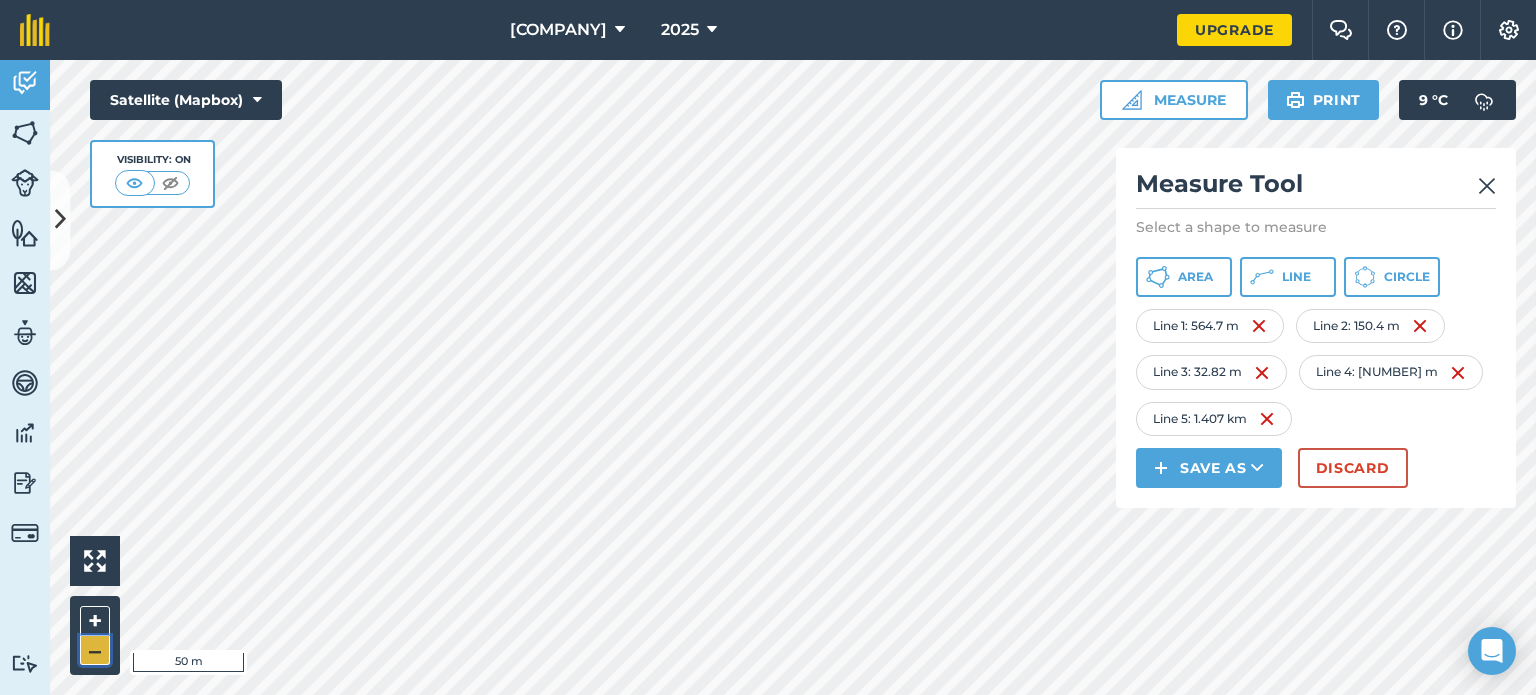 click on "–" at bounding box center [95, 650] 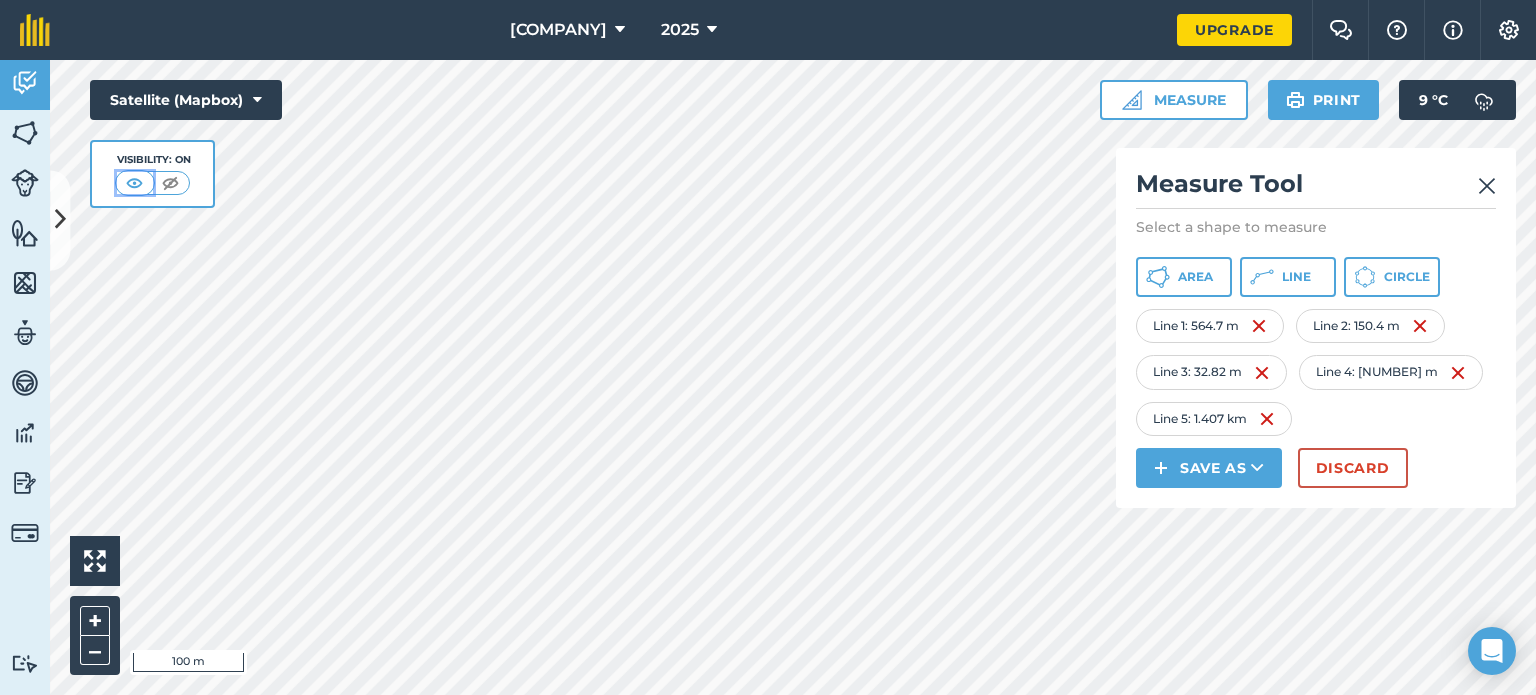 click at bounding box center [134, 183] 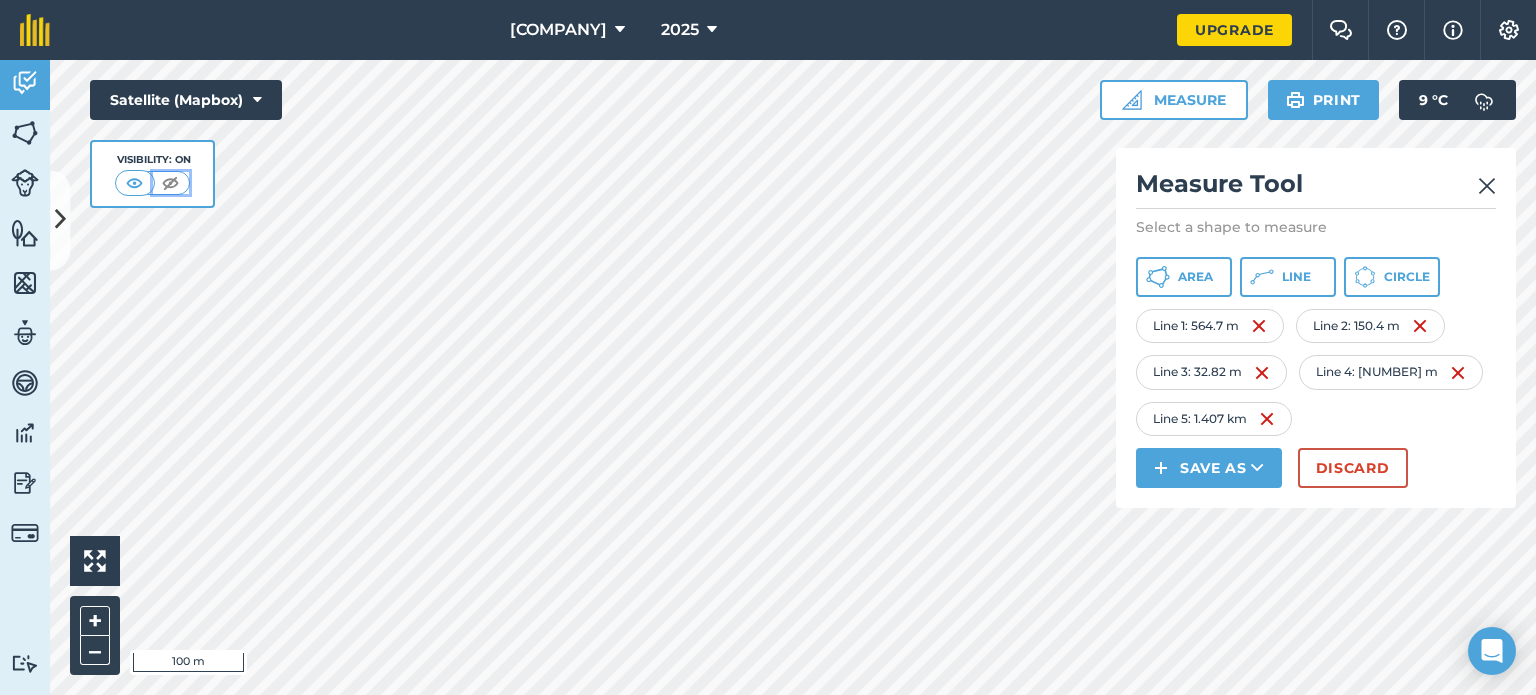 click at bounding box center (170, 183) 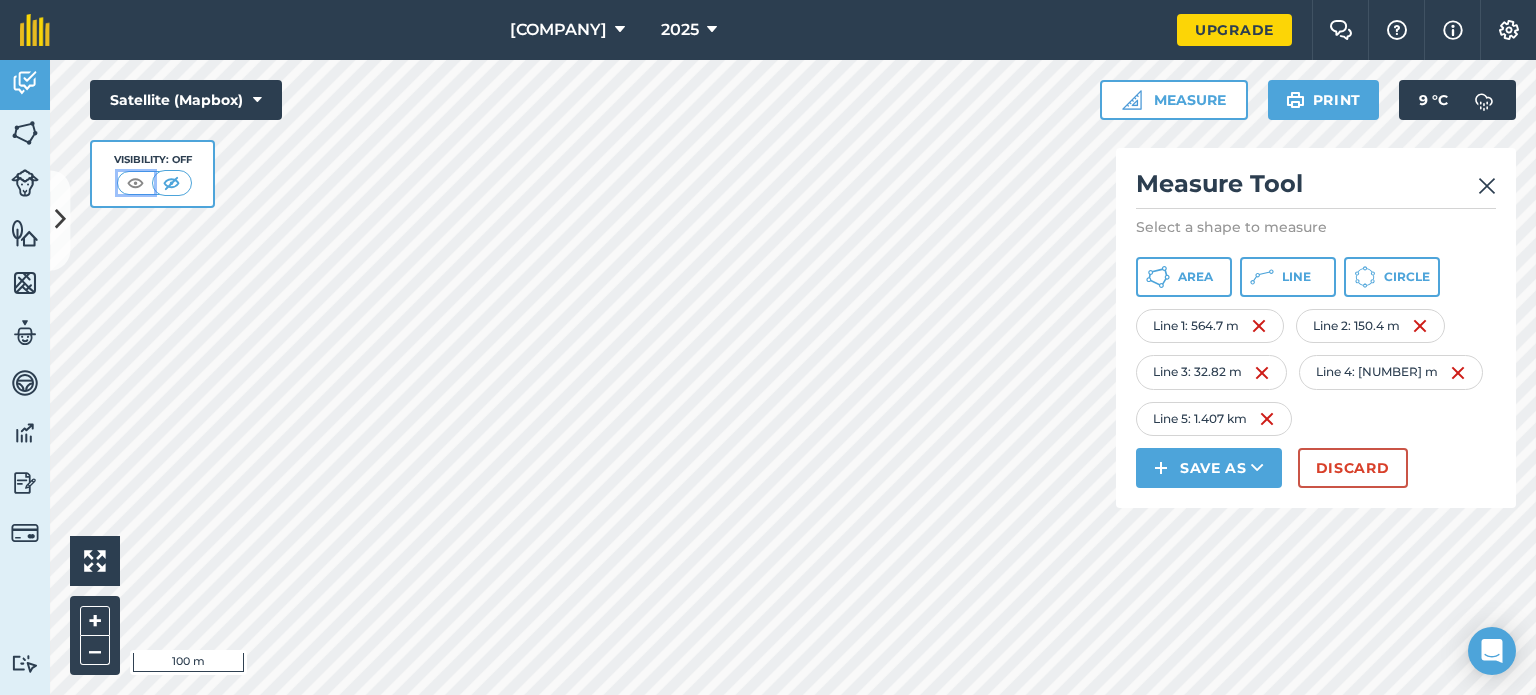 click at bounding box center (135, 183) 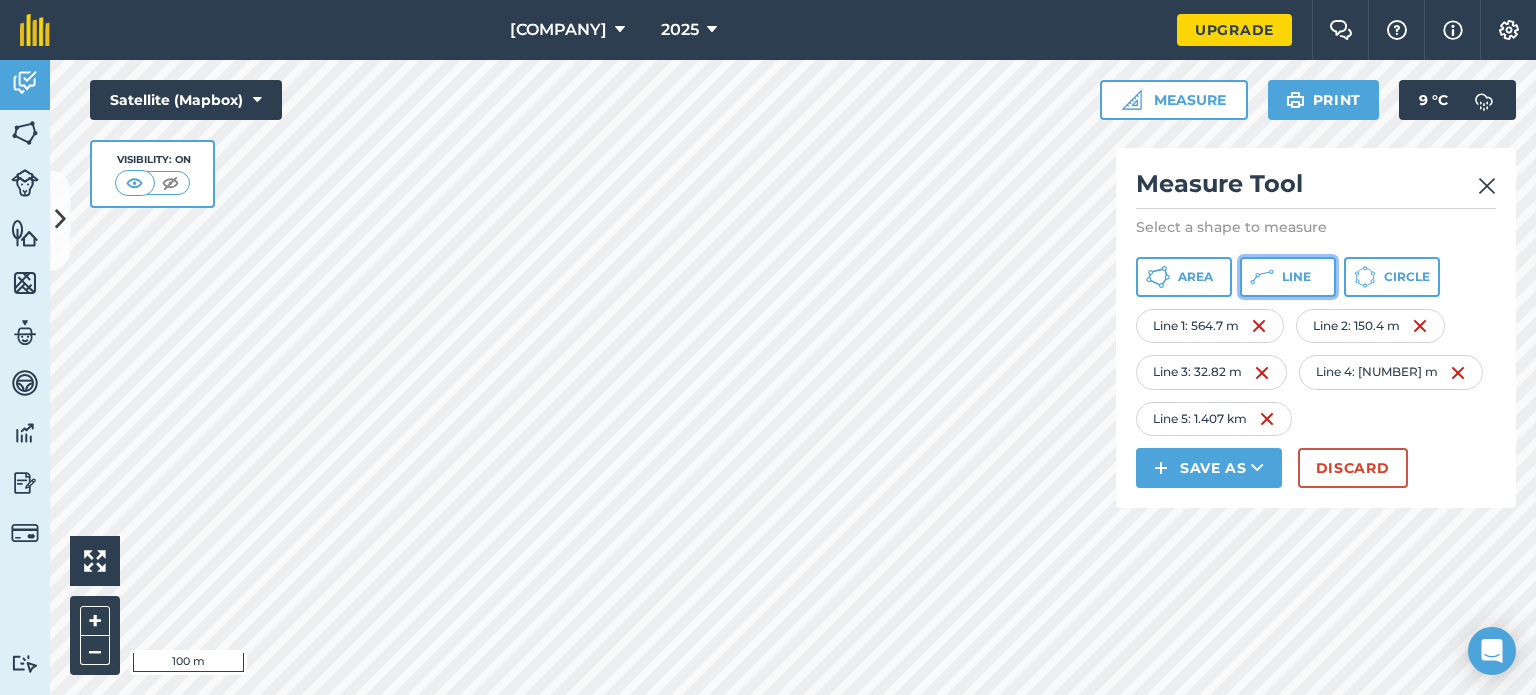 click on "Line" at bounding box center [1296, 277] 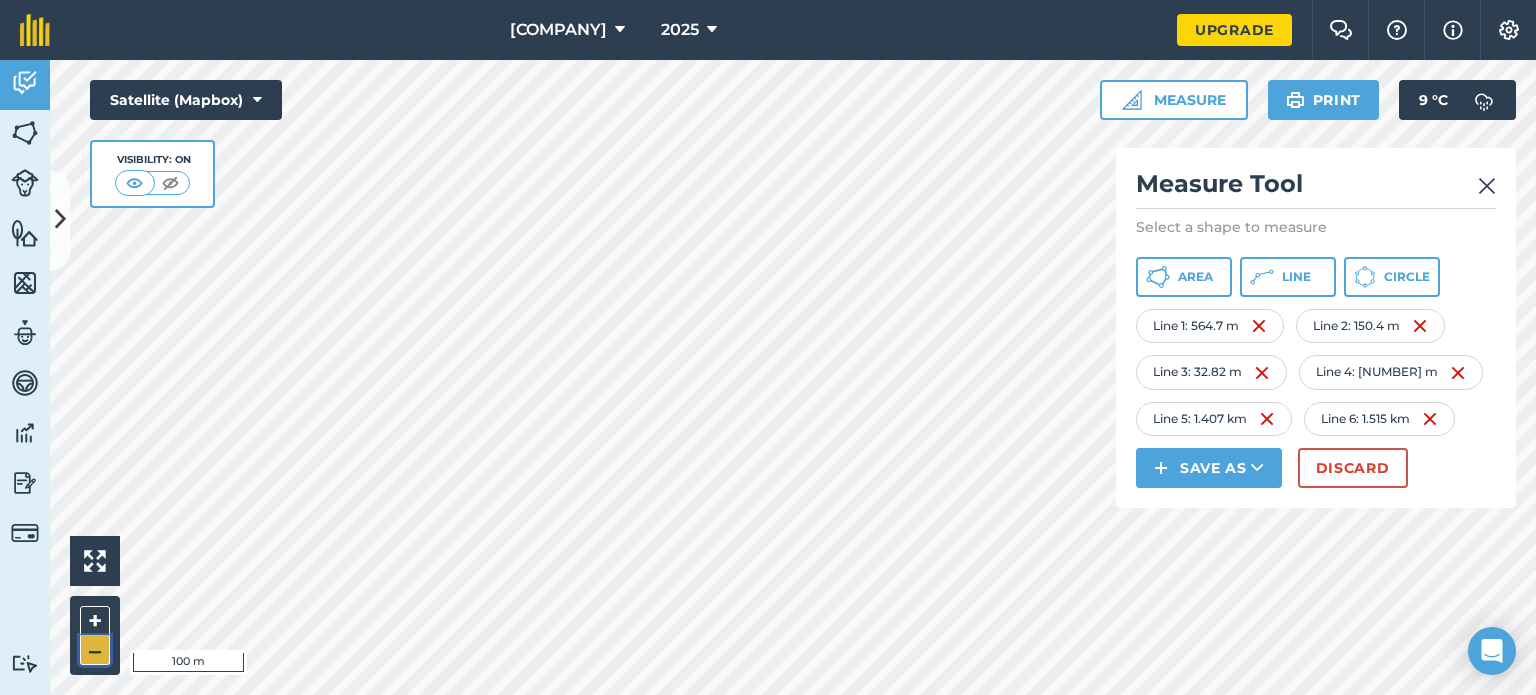 click on "–" at bounding box center [95, 650] 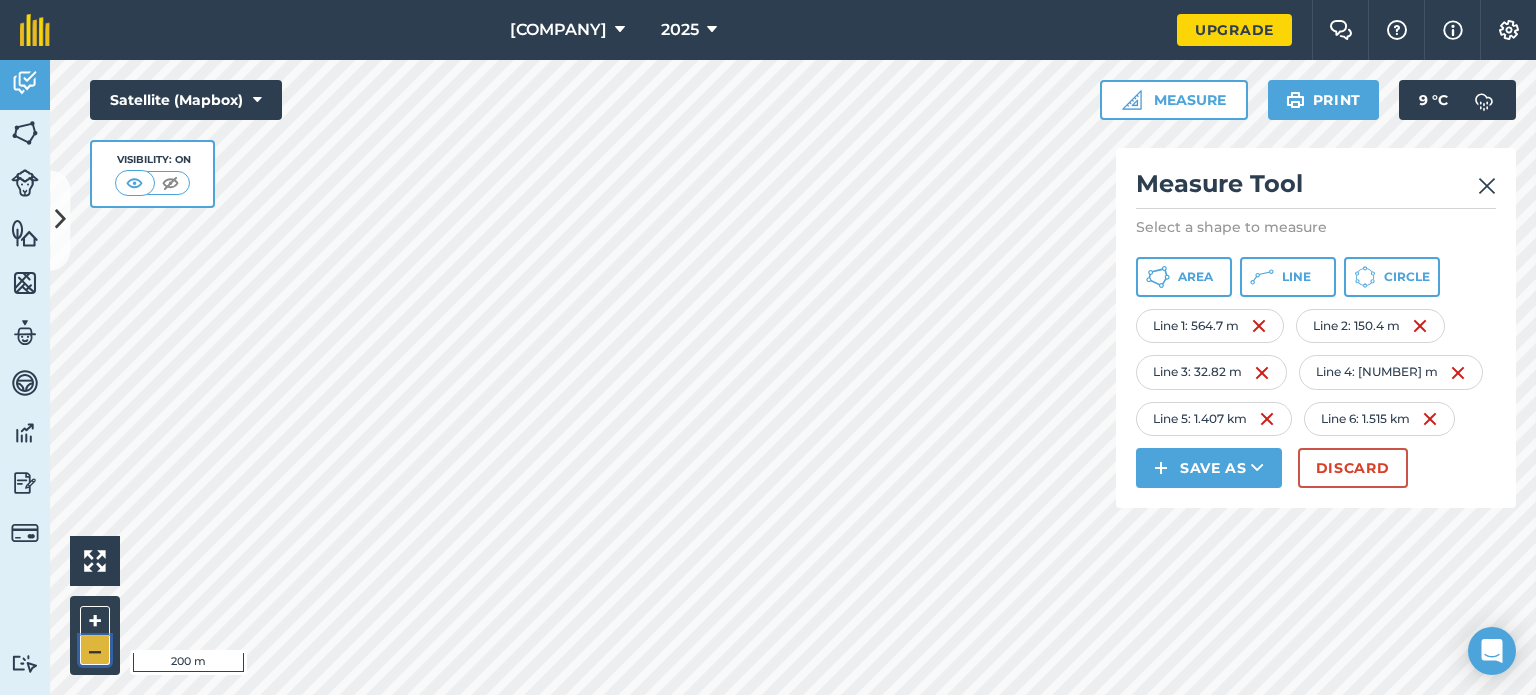 click on "–" at bounding box center [95, 650] 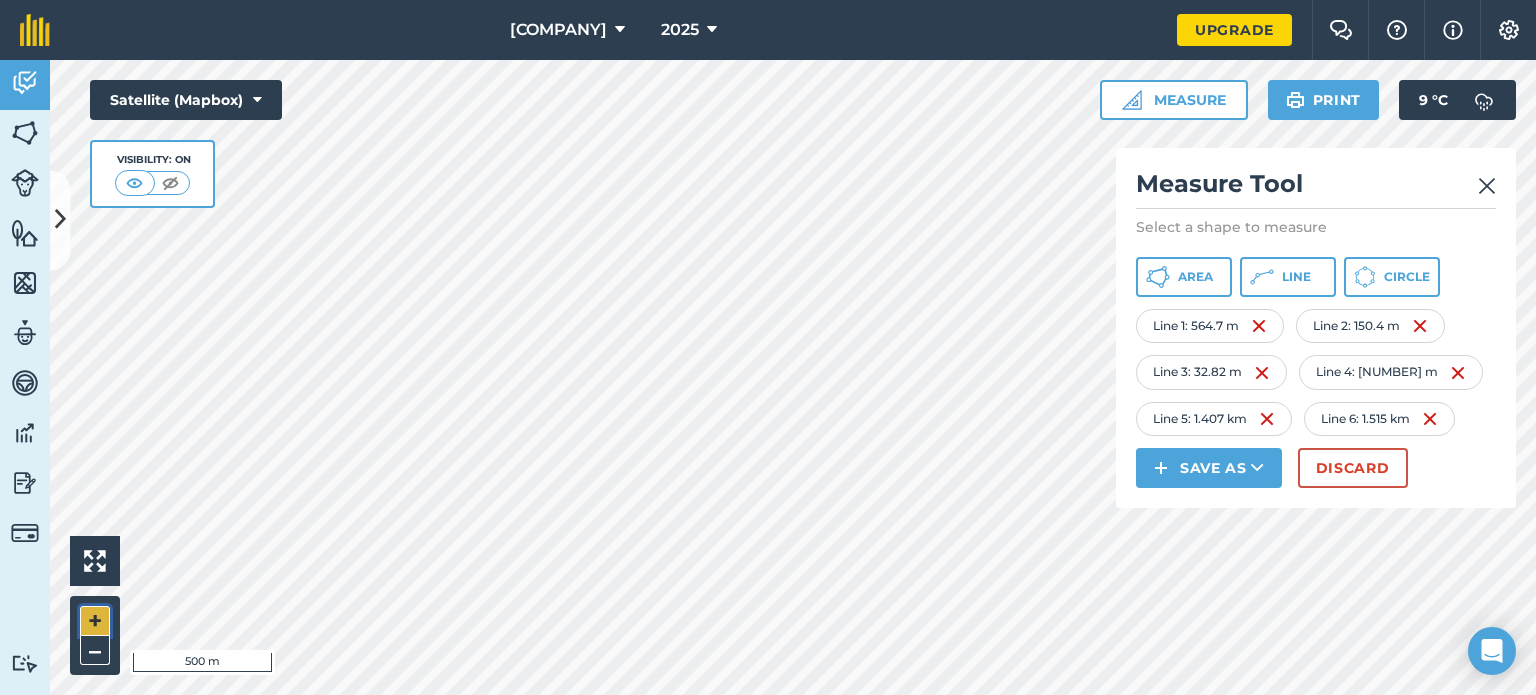 click on "+" at bounding box center (95, 621) 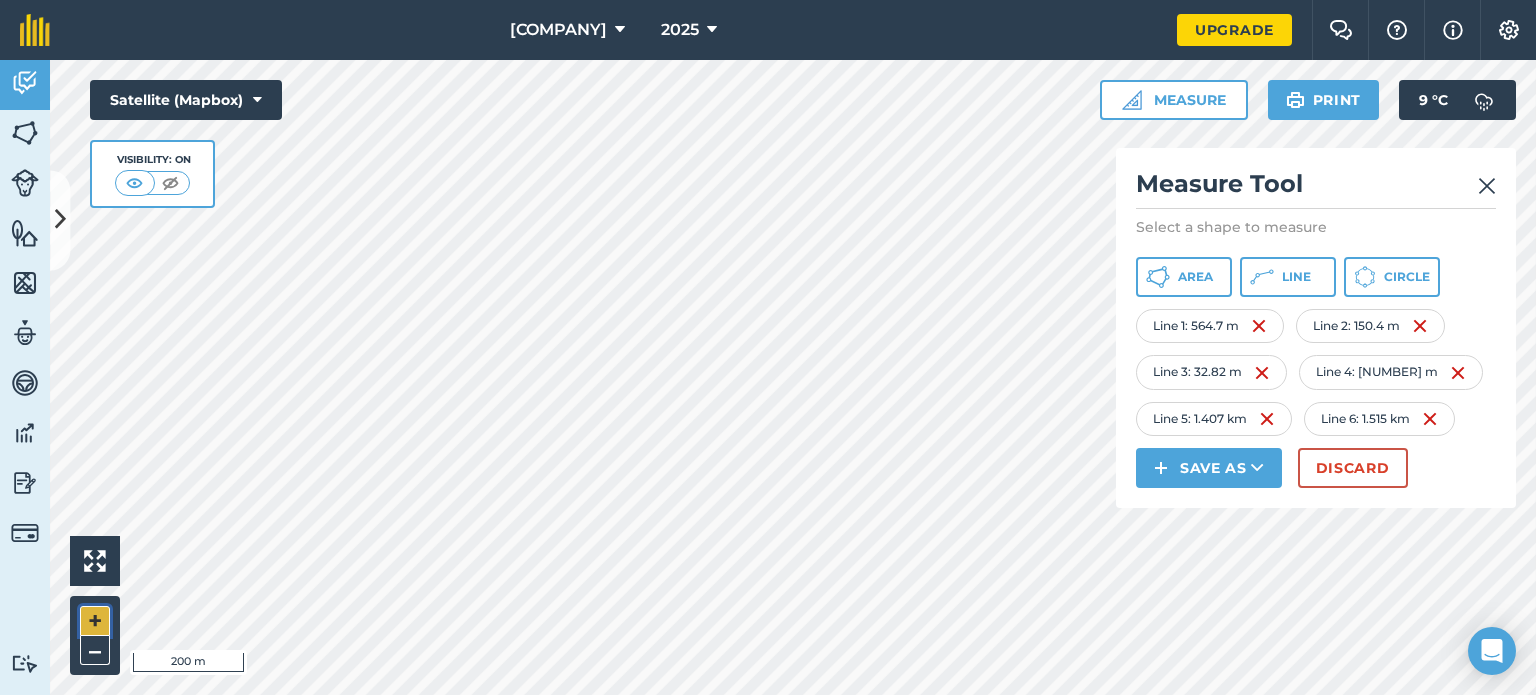 click on "+" at bounding box center [95, 621] 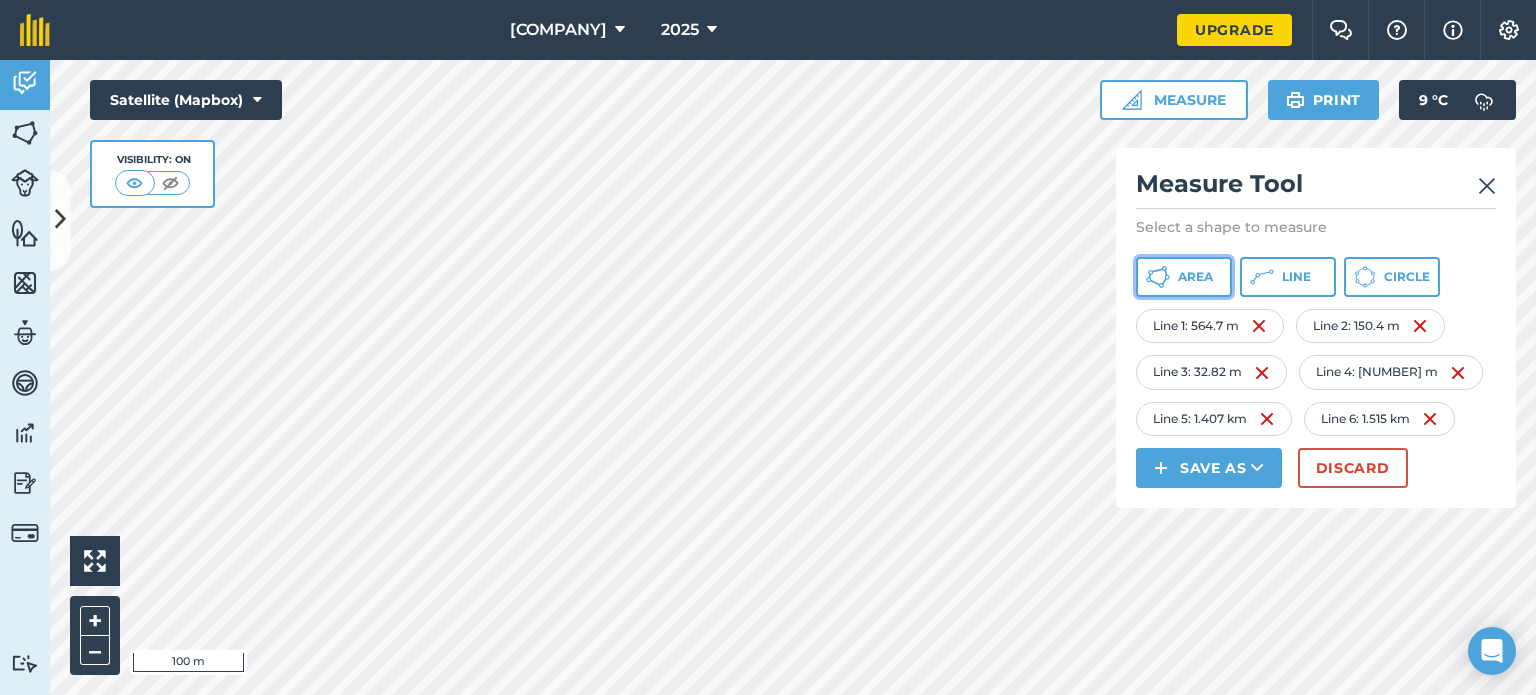 click on "Area" at bounding box center (1195, 277) 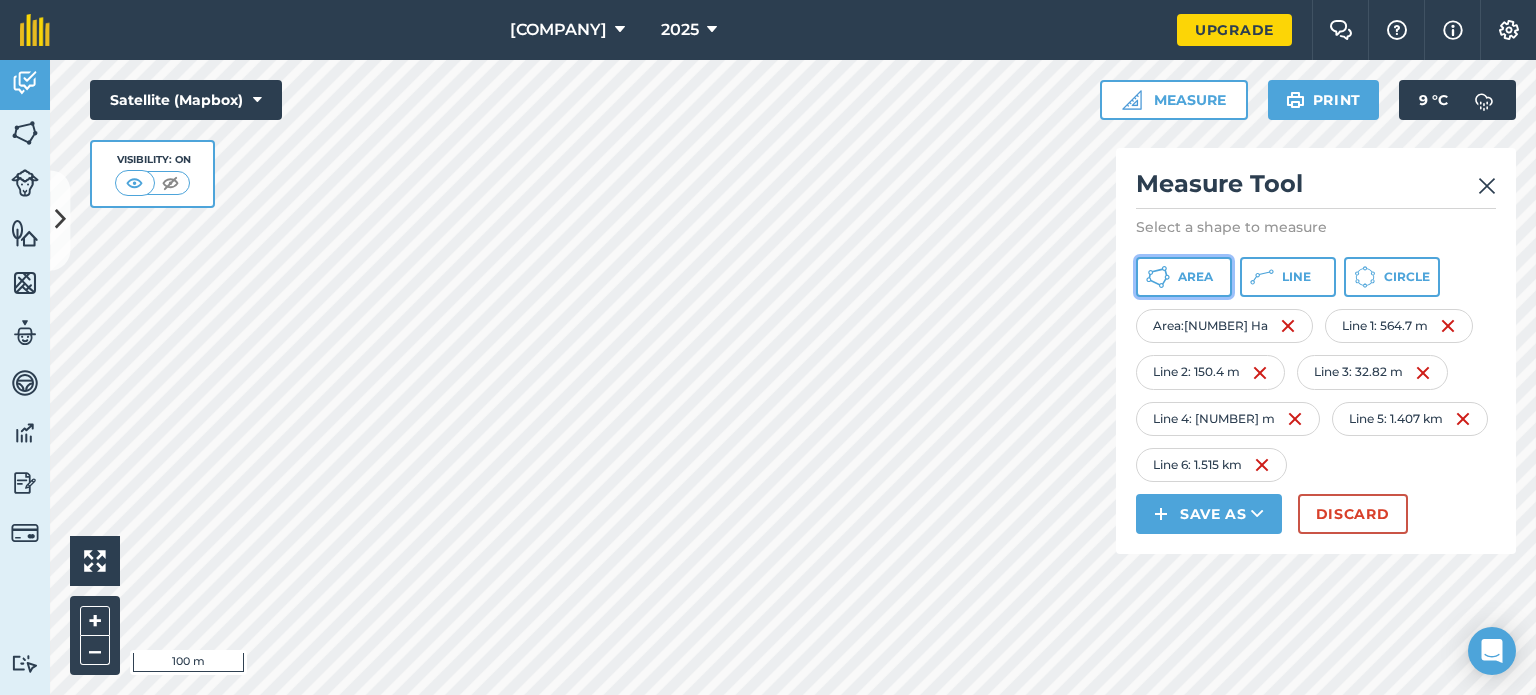 click on "Area" at bounding box center [1184, 277] 